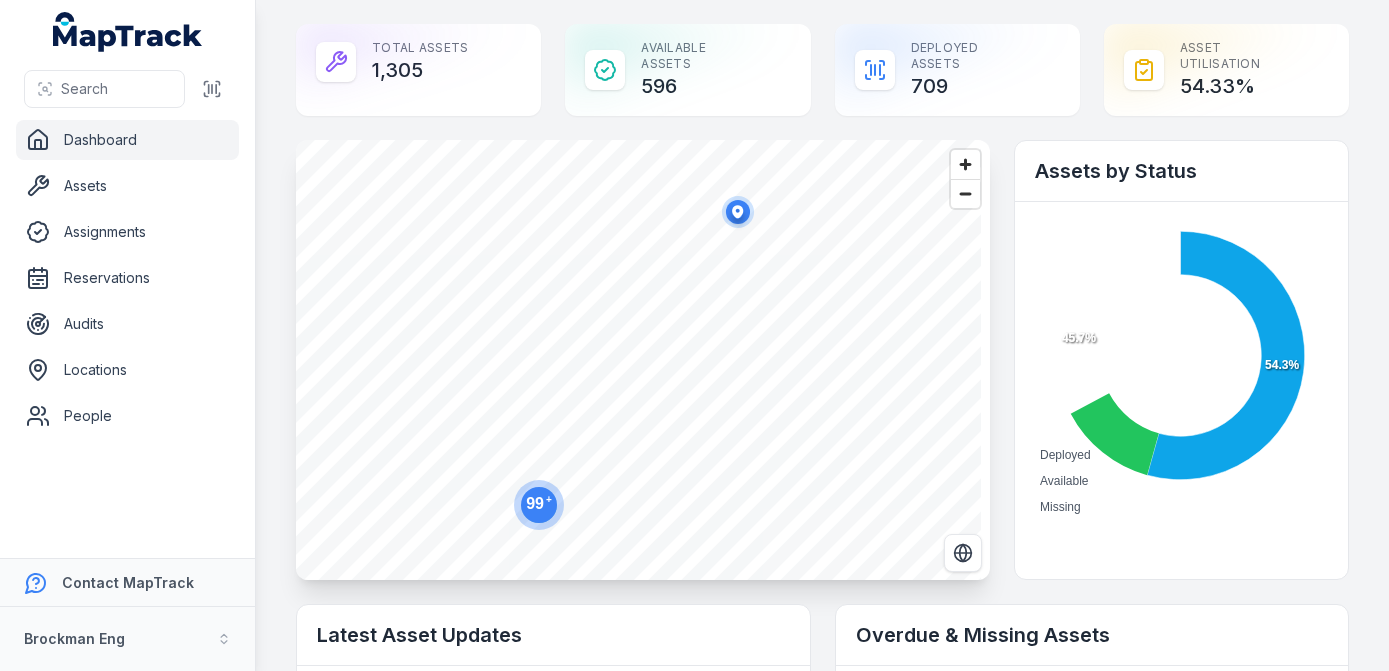 scroll, scrollTop: 0, scrollLeft: 0, axis: both 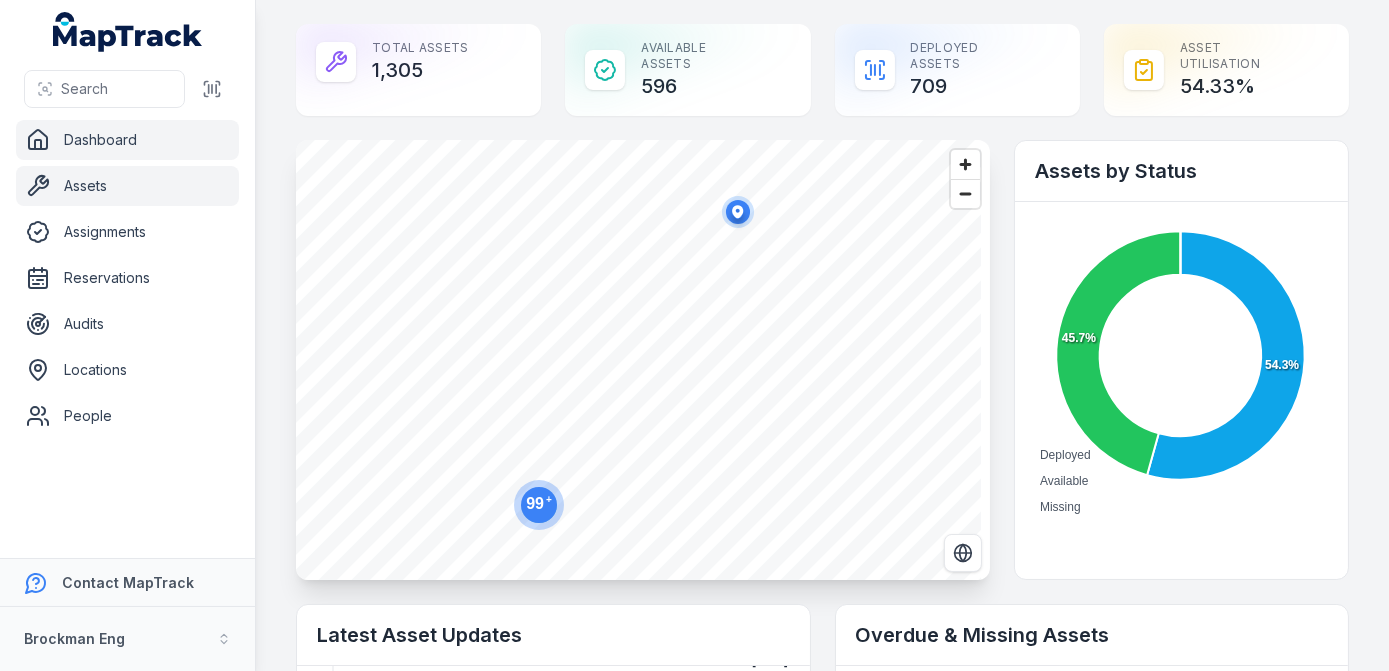 click on "Assets" at bounding box center (127, 186) 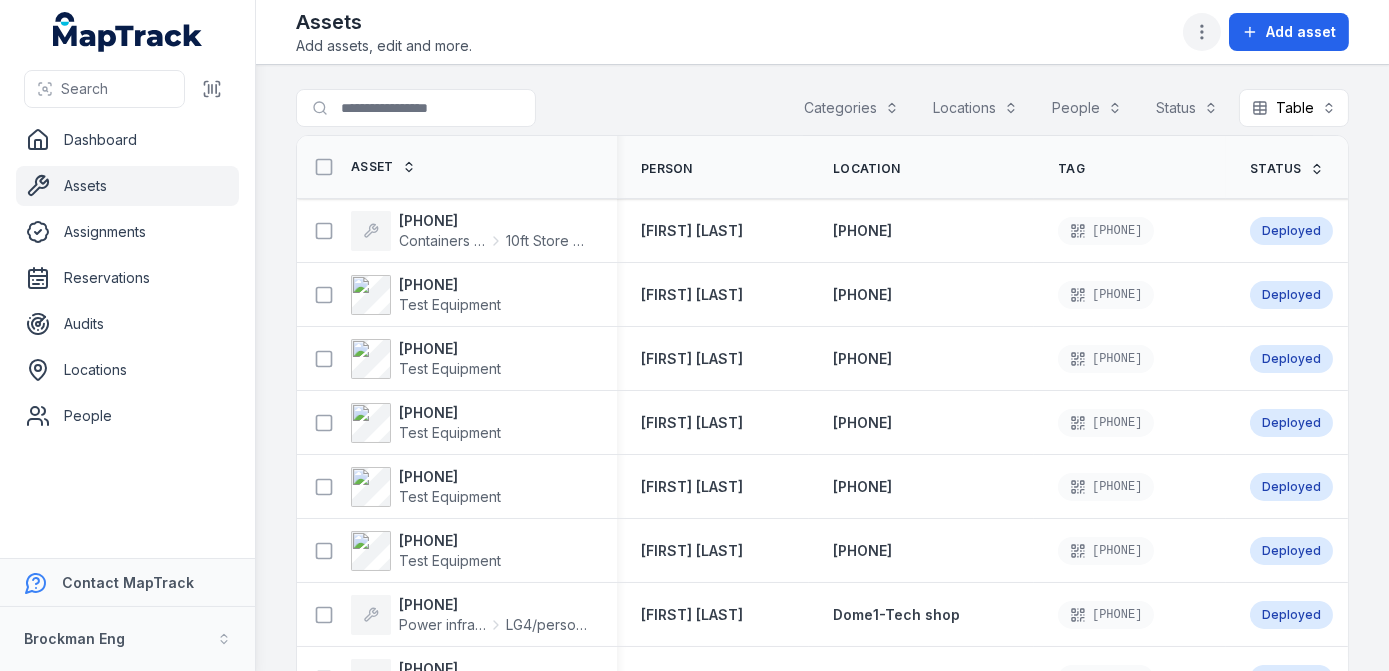 click 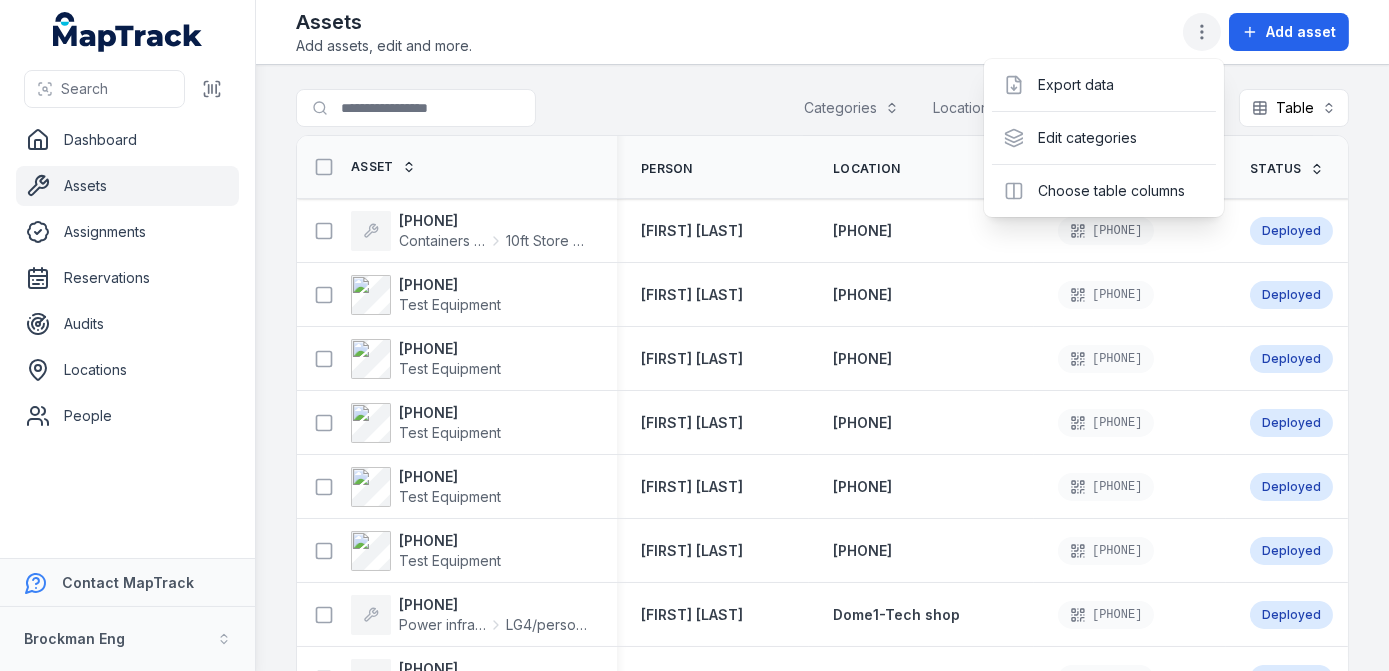 click 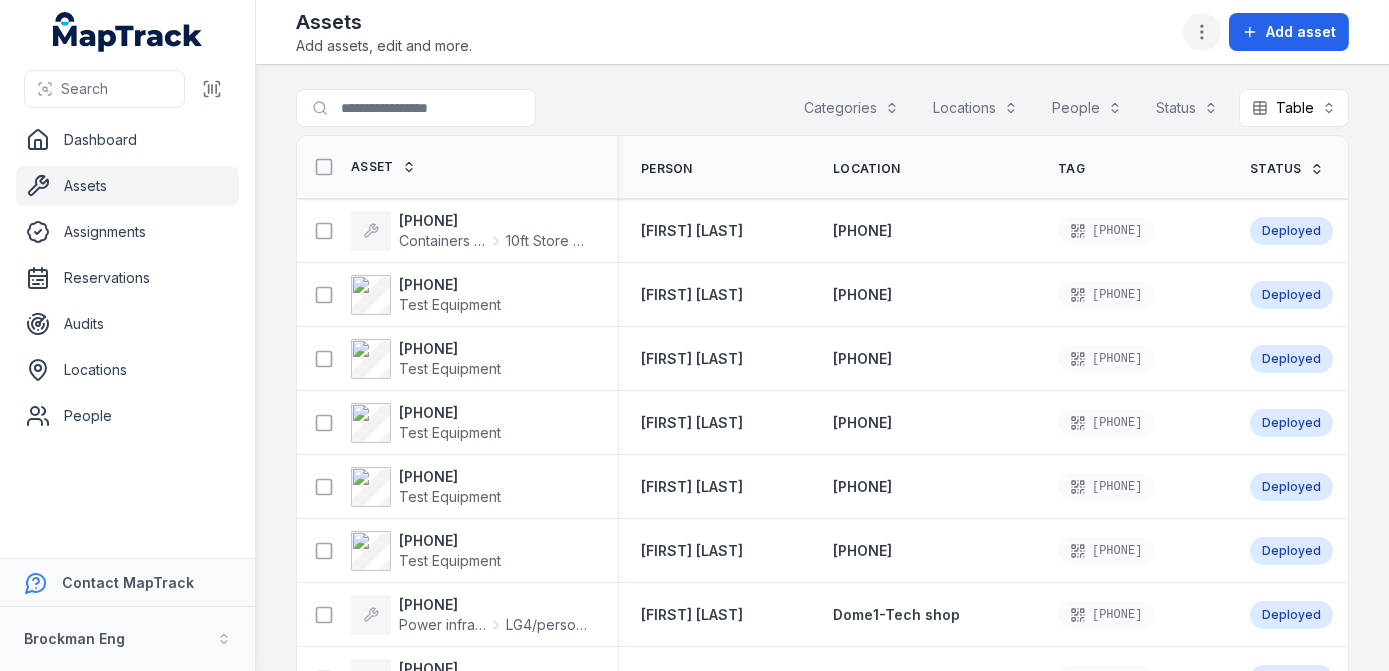 click 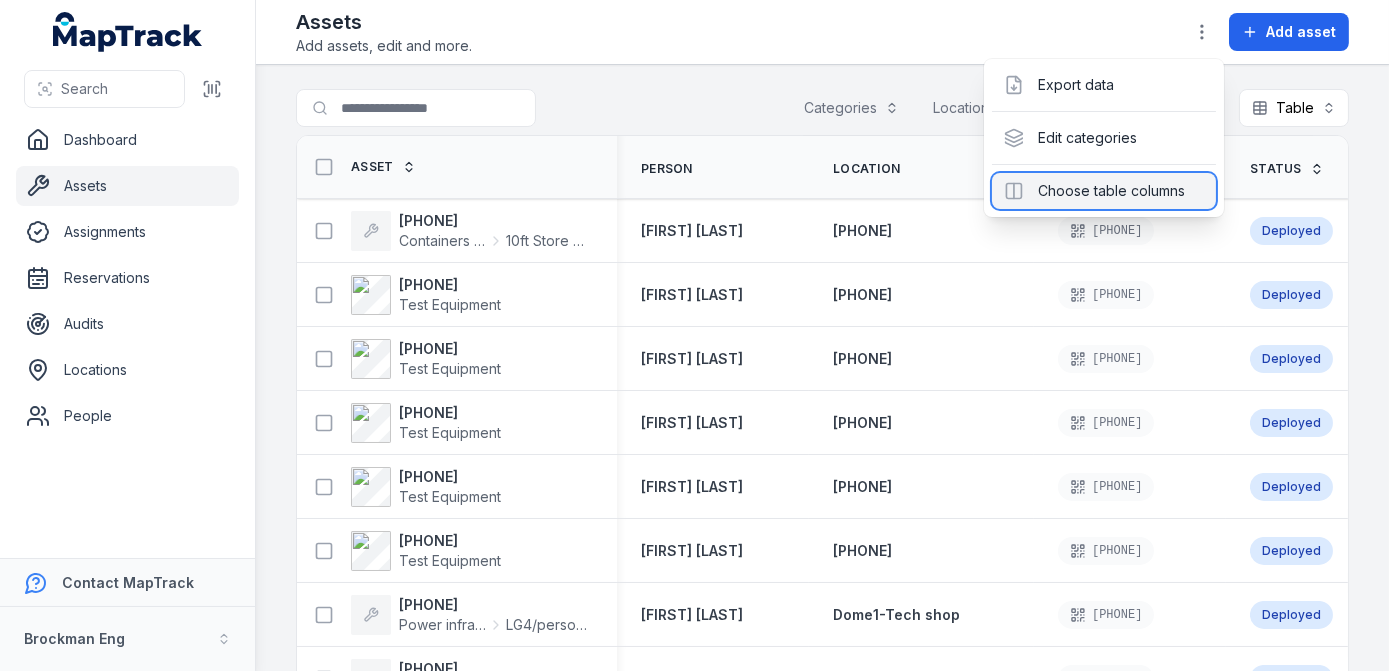 click on "Choose table columns" at bounding box center (1104, 191) 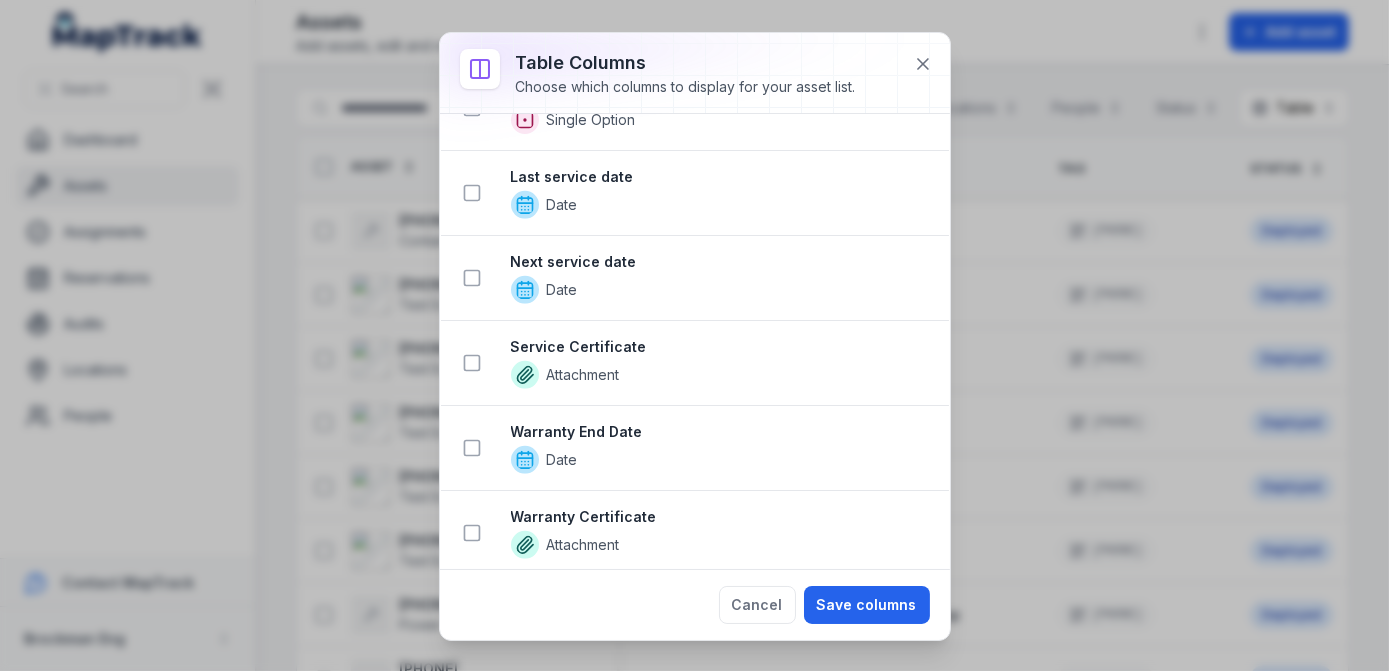 scroll, scrollTop: 1727, scrollLeft: 0, axis: vertical 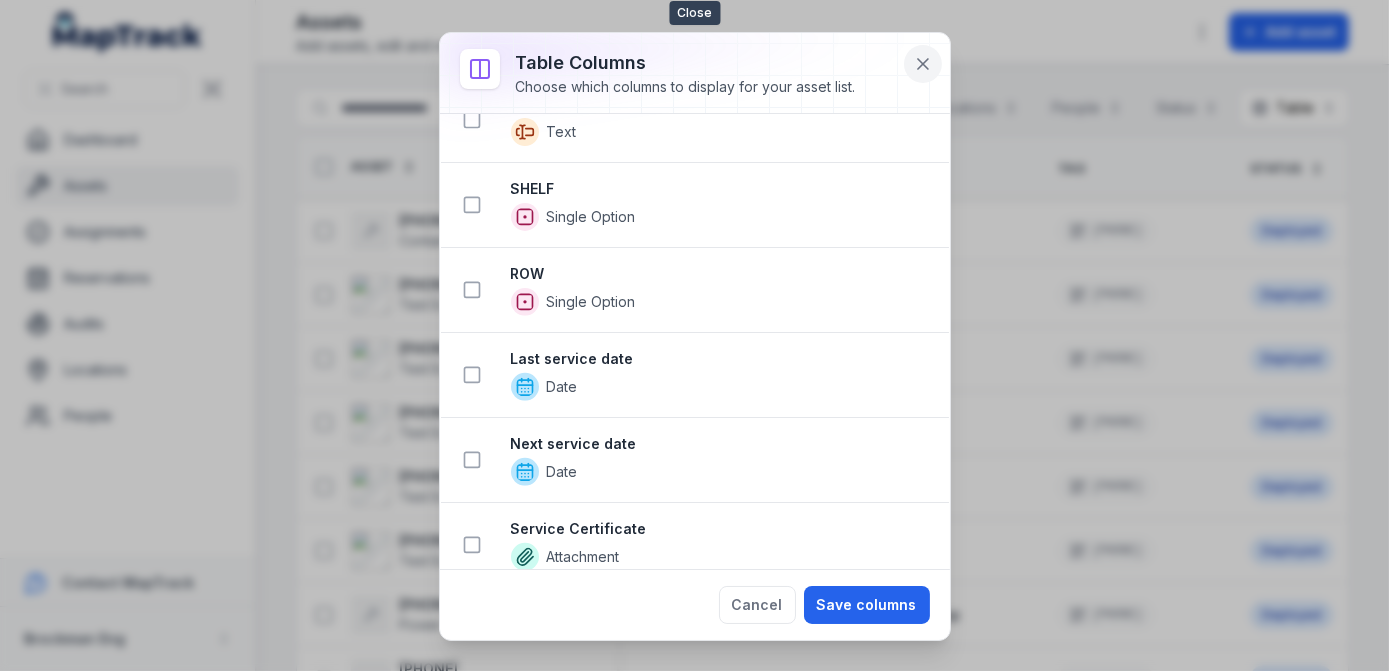 click 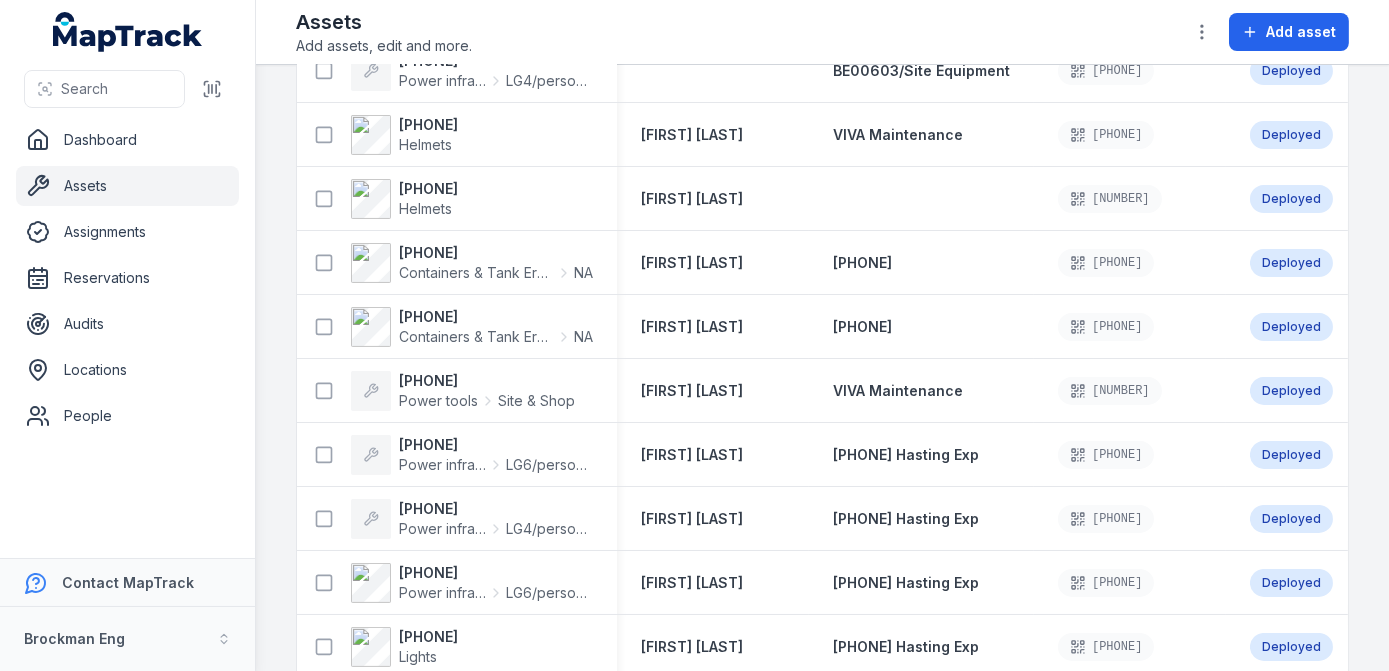 scroll, scrollTop: 0, scrollLeft: 0, axis: both 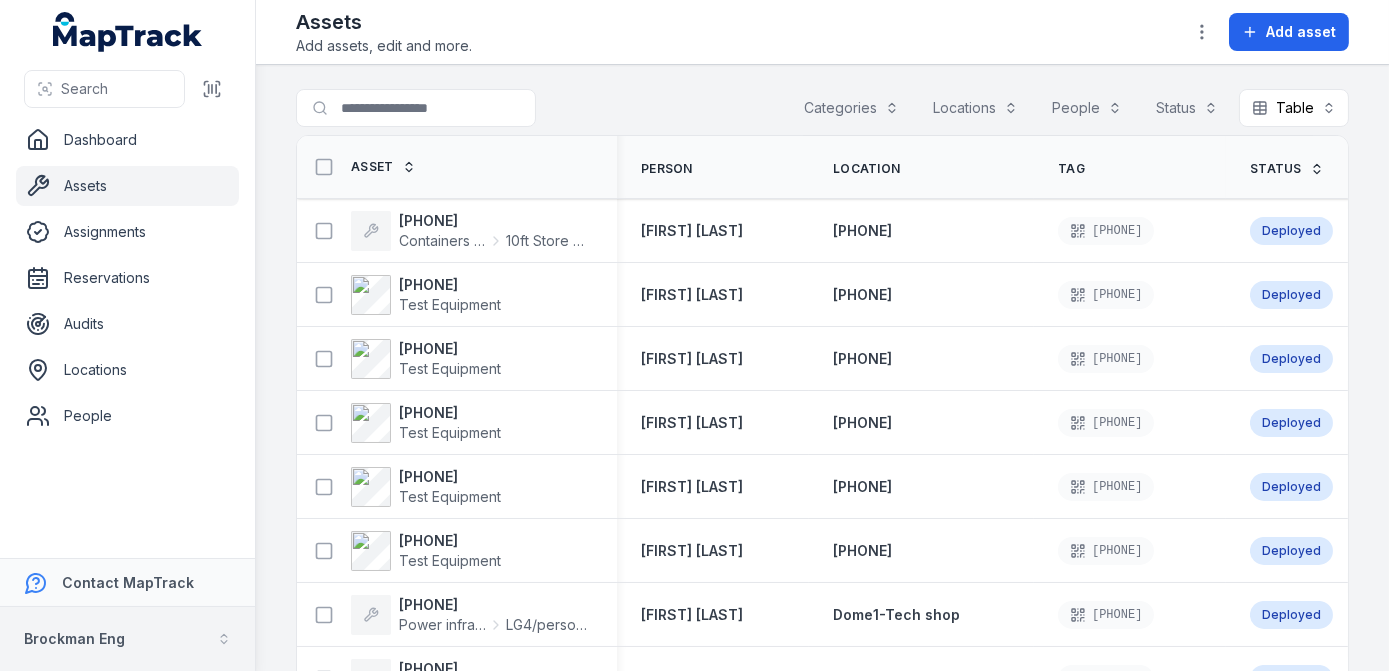 click 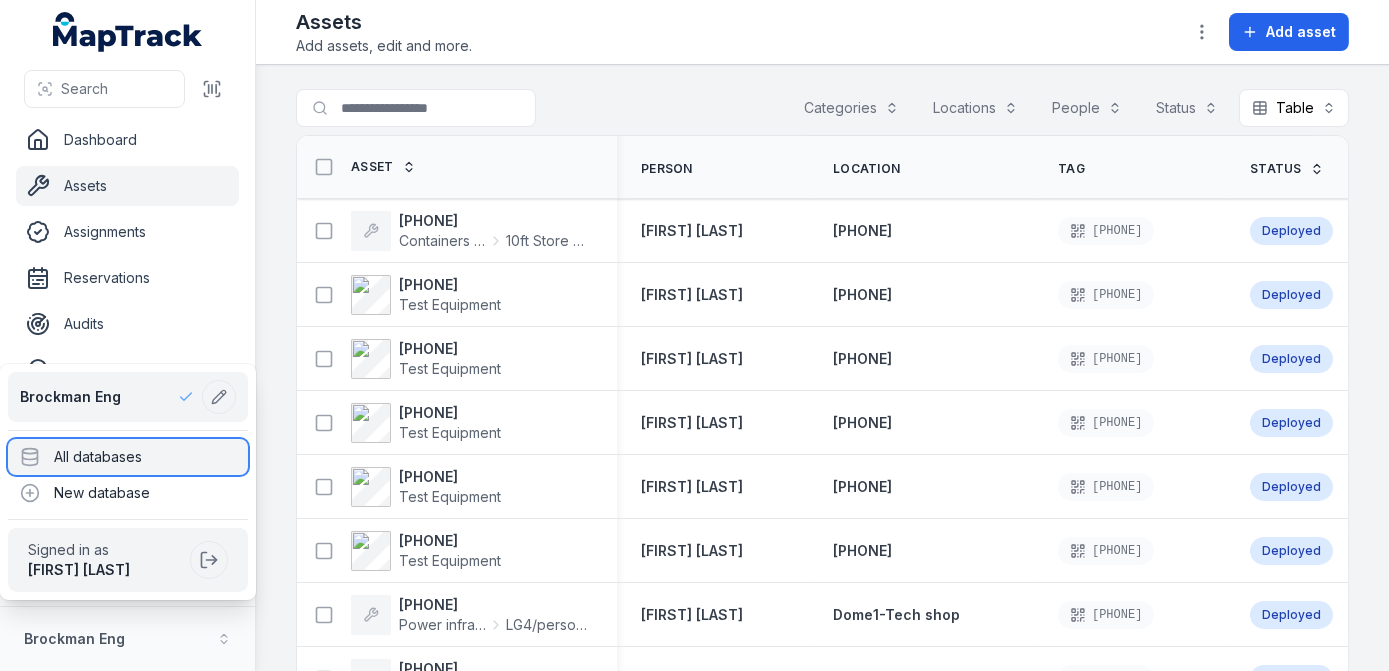 click on "All databases" at bounding box center (128, 457) 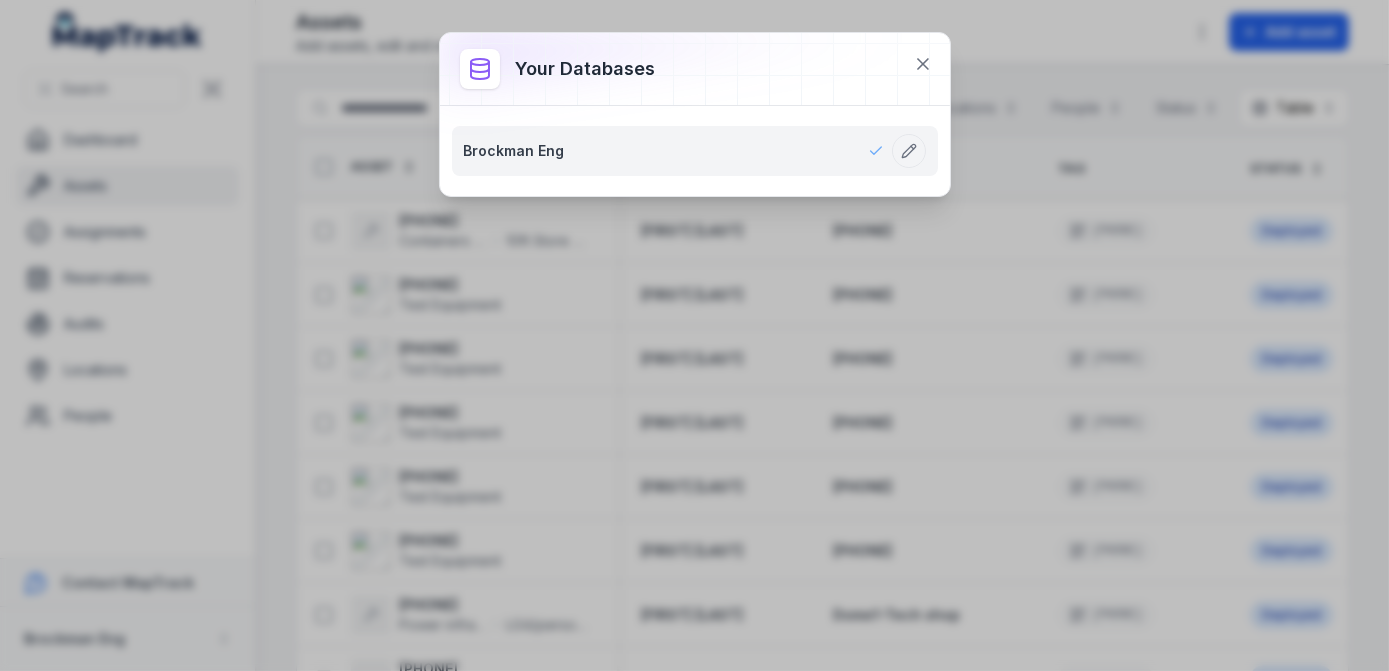 click on "Your databases Brockman Eng" at bounding box center [694, 335] 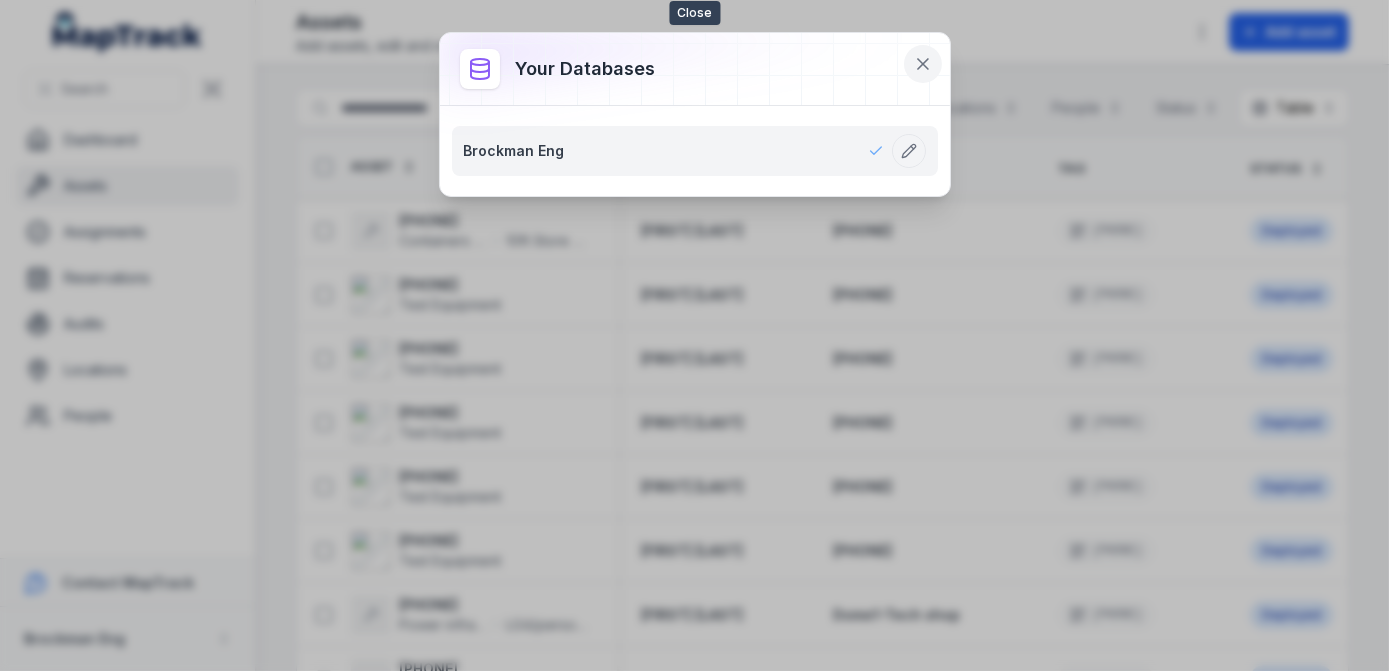 click 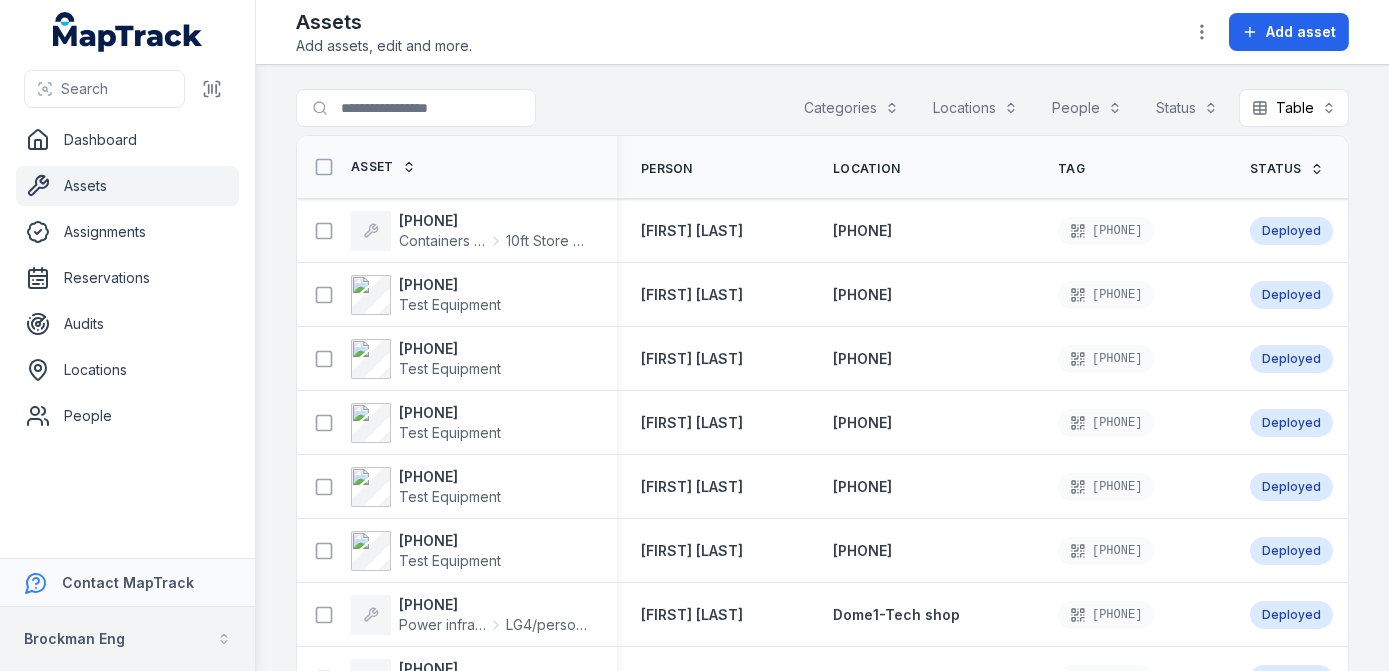 click on "Brockman Eng" at bounding box center [127, 639] 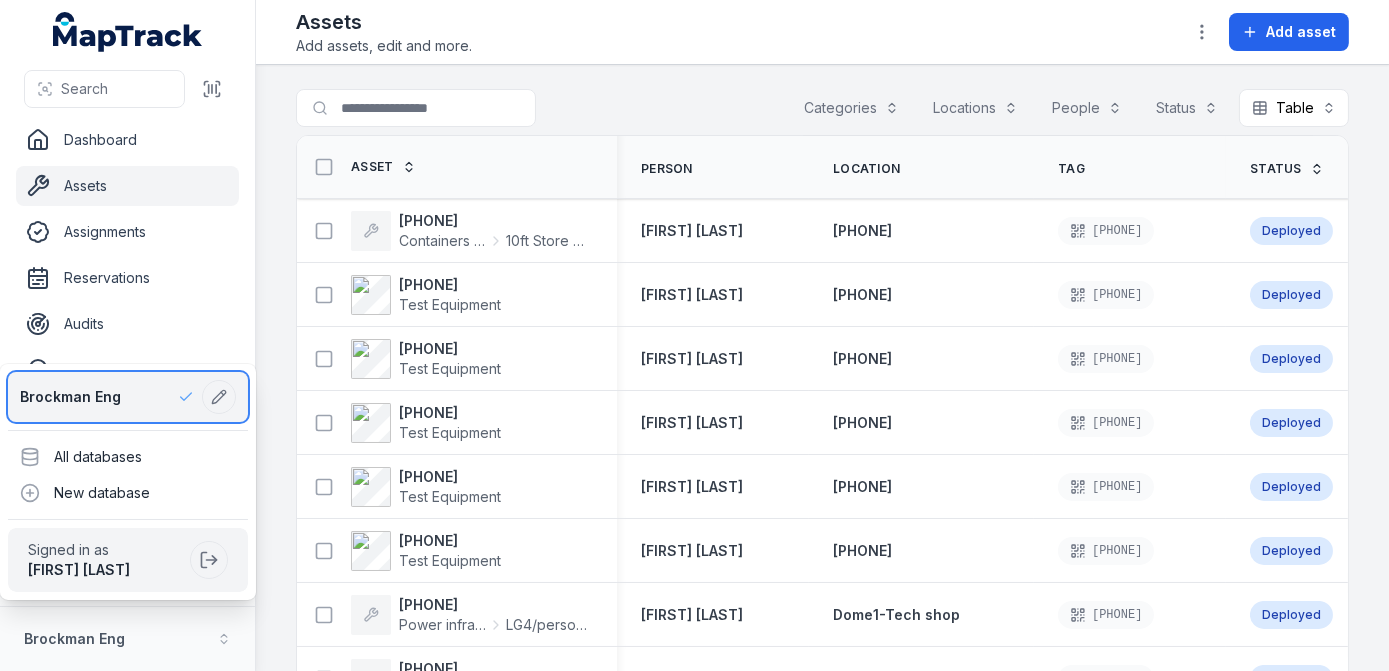 click on "Brockman Eng" at bounding box center [128, 397] 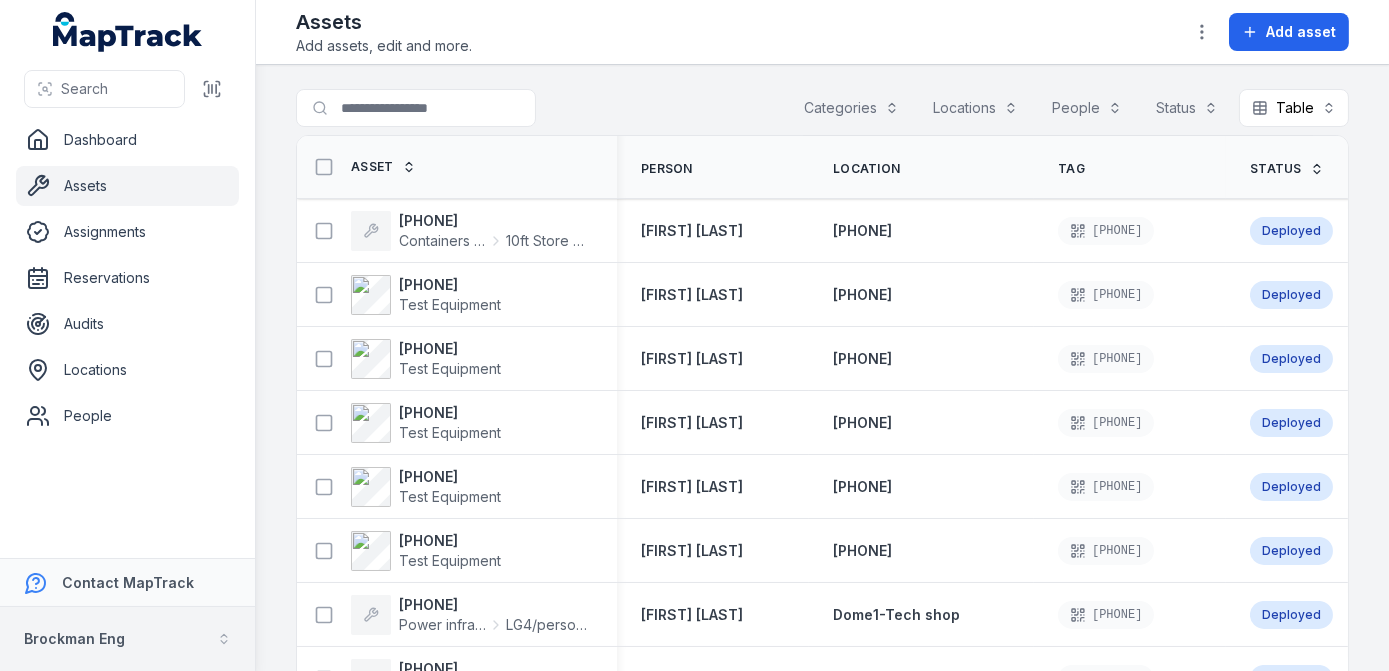 click 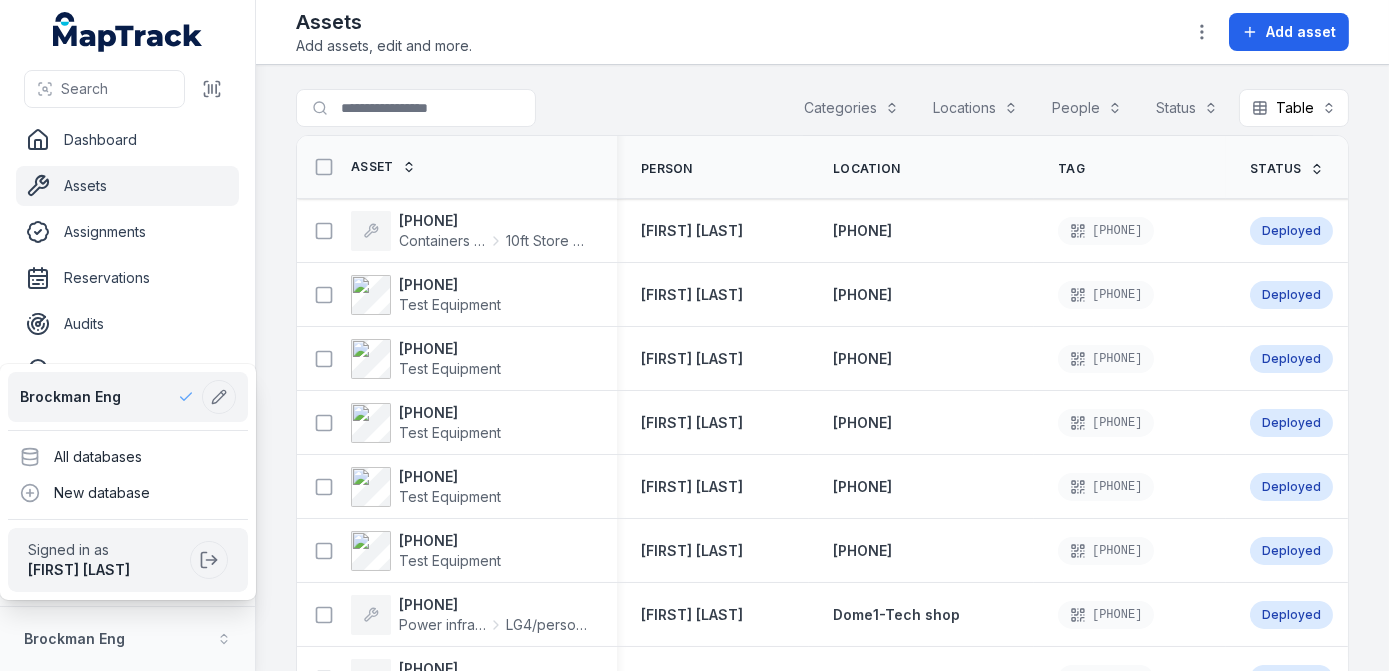 click on "Brockman Eng" at bounding box center [70, 397] 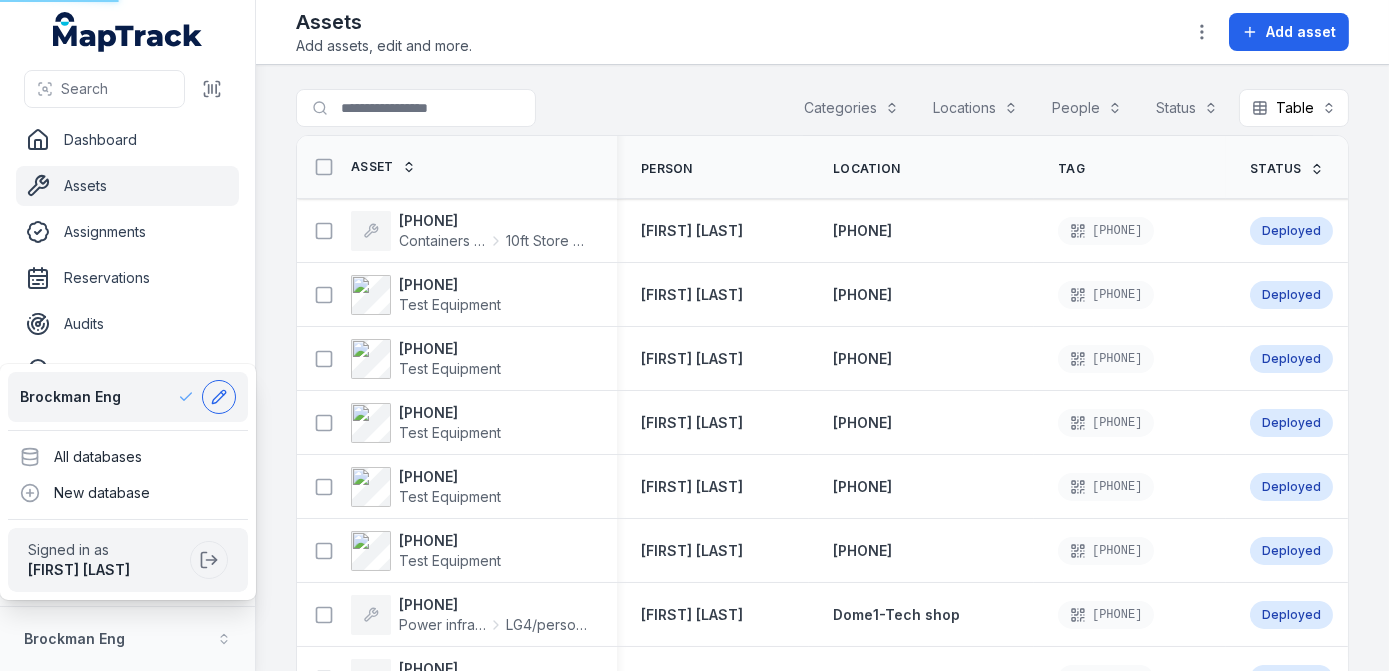 click 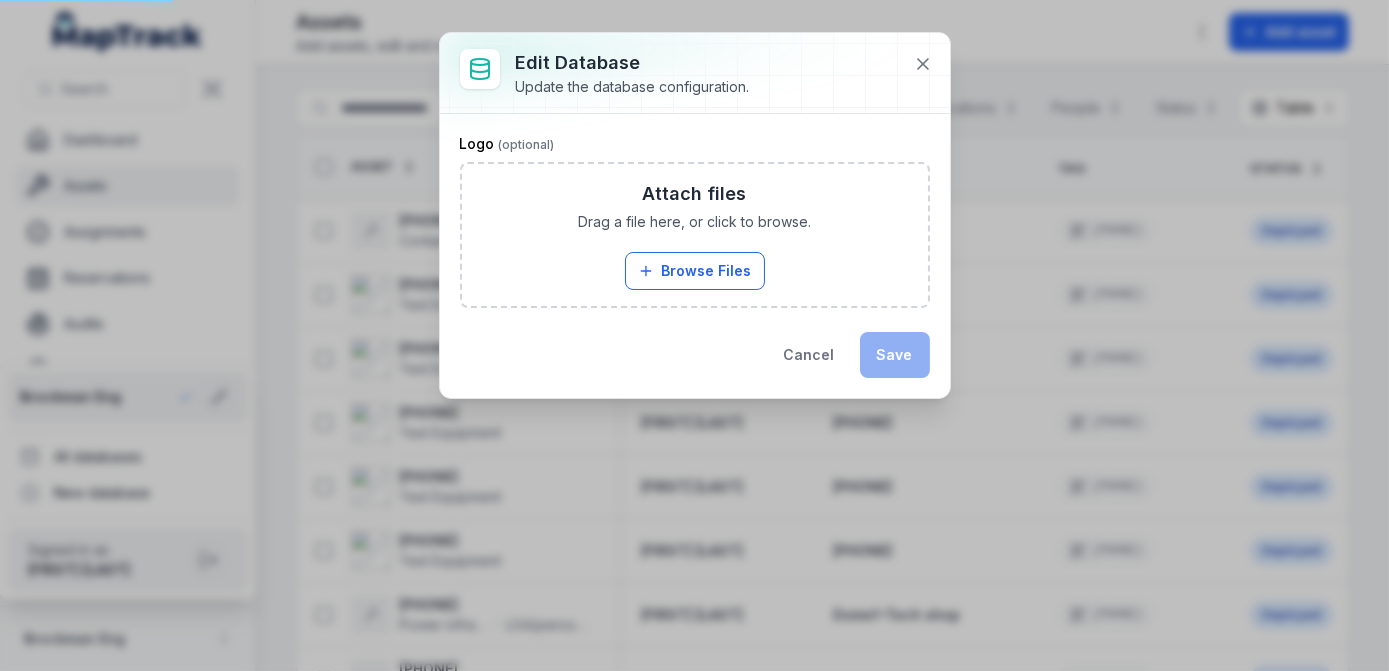 click on "Update the database configuration." at bounding box center [633, 87] 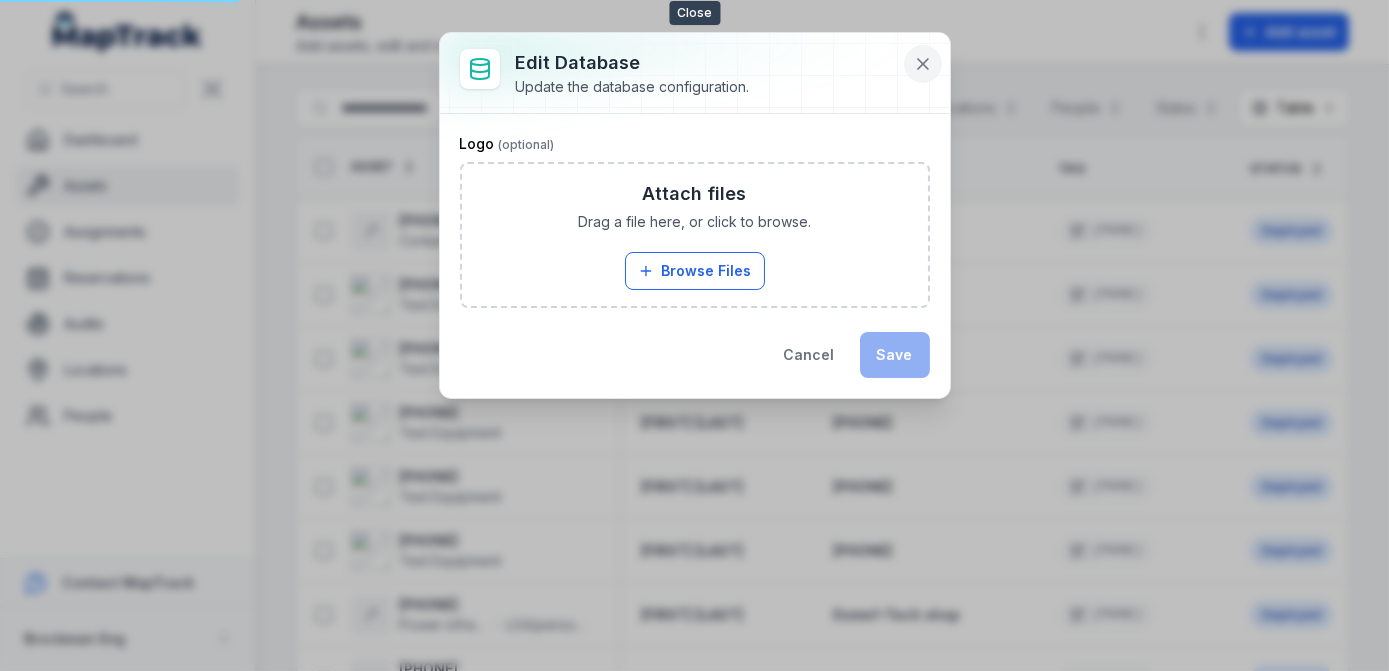 click 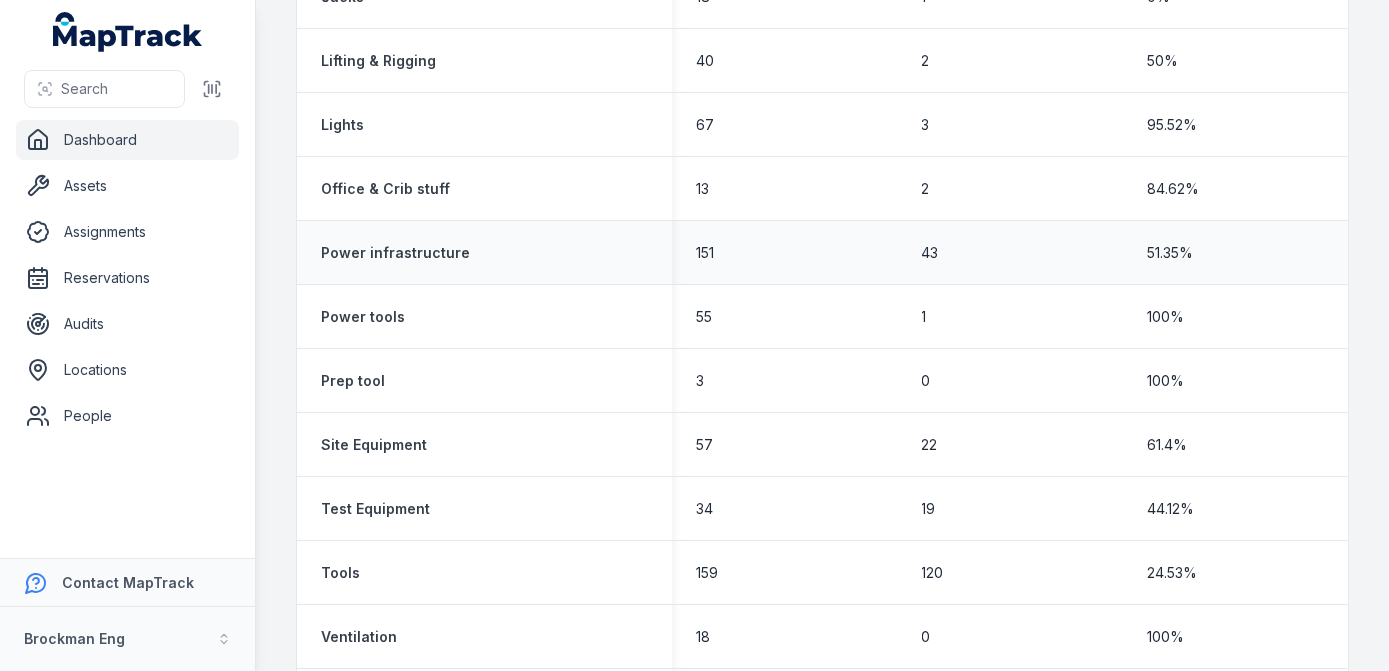 scroll, scrollTop: 1575, scrollLeft: 0, axis: vertical 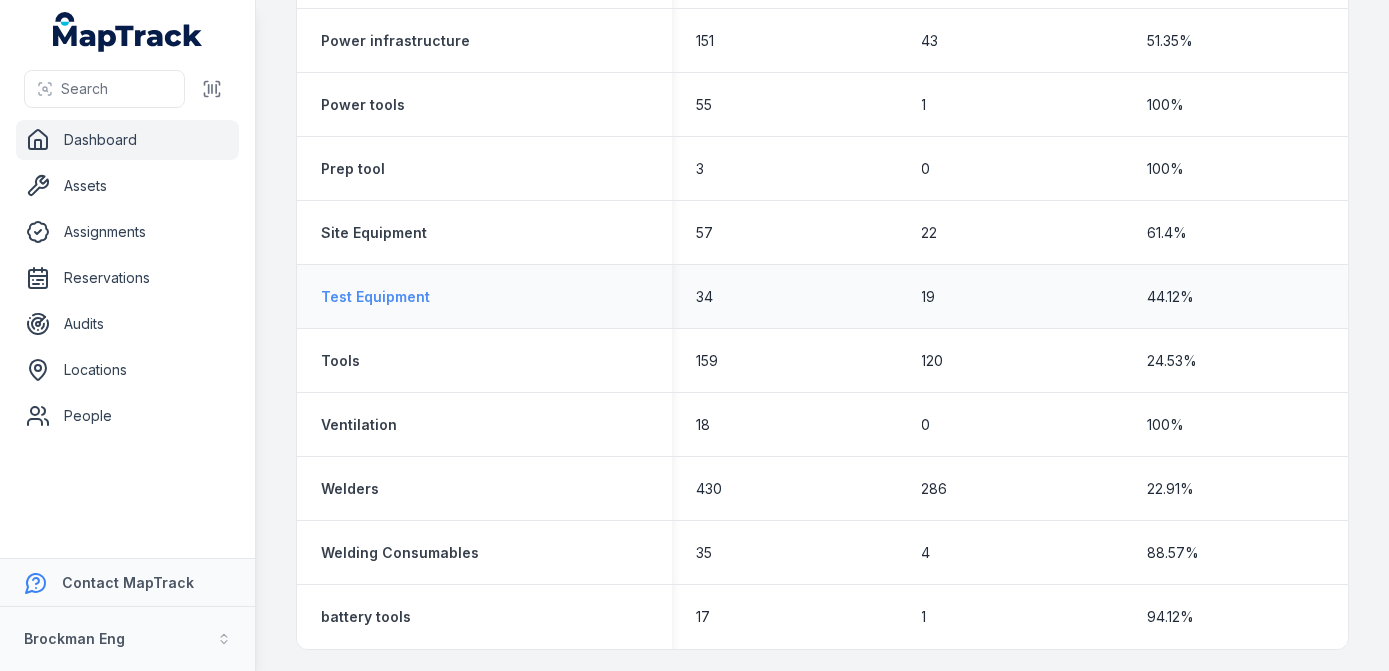 click on "Test Equipment" at bounding box center (375, 297) 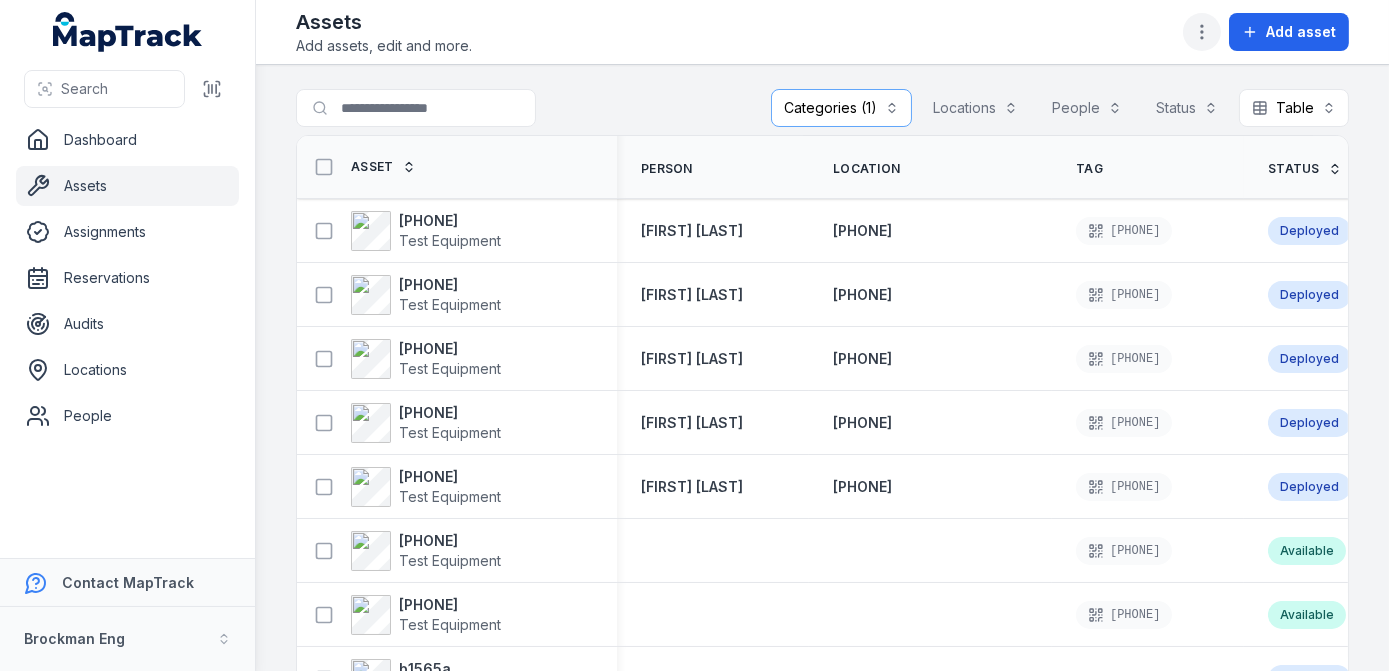 click 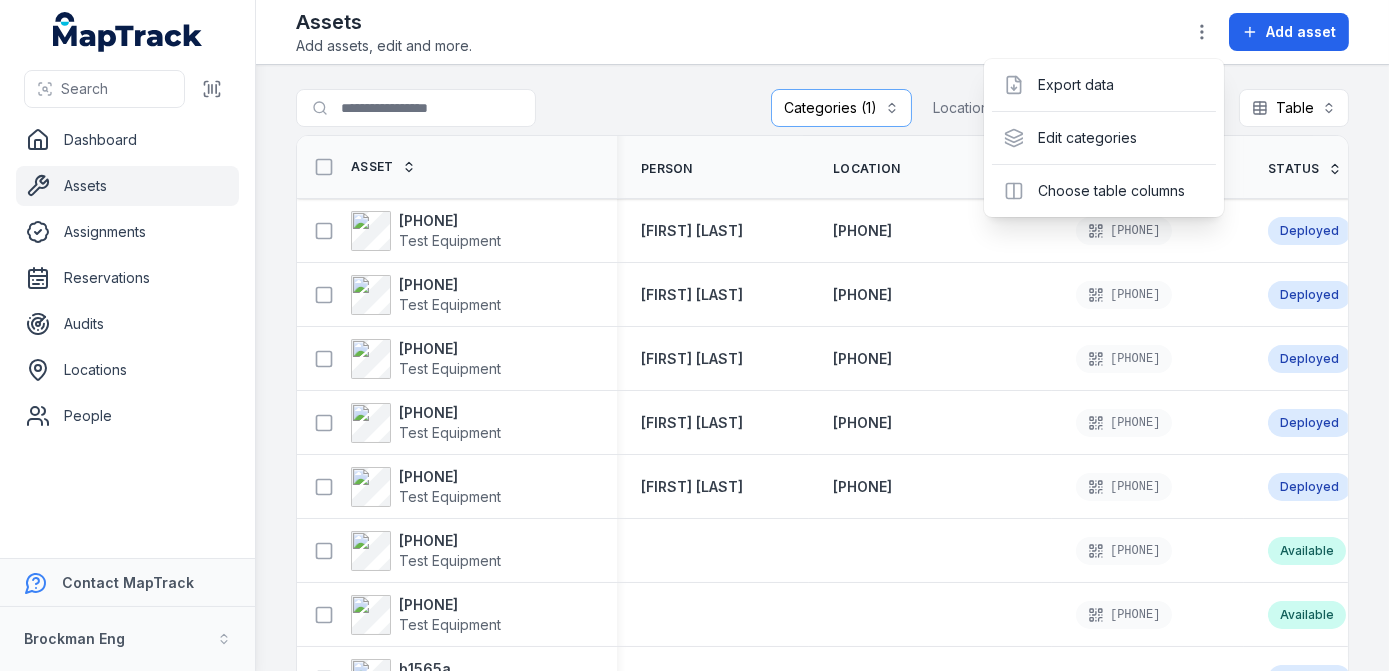 click on "**********" at bounding box center (822, 335) 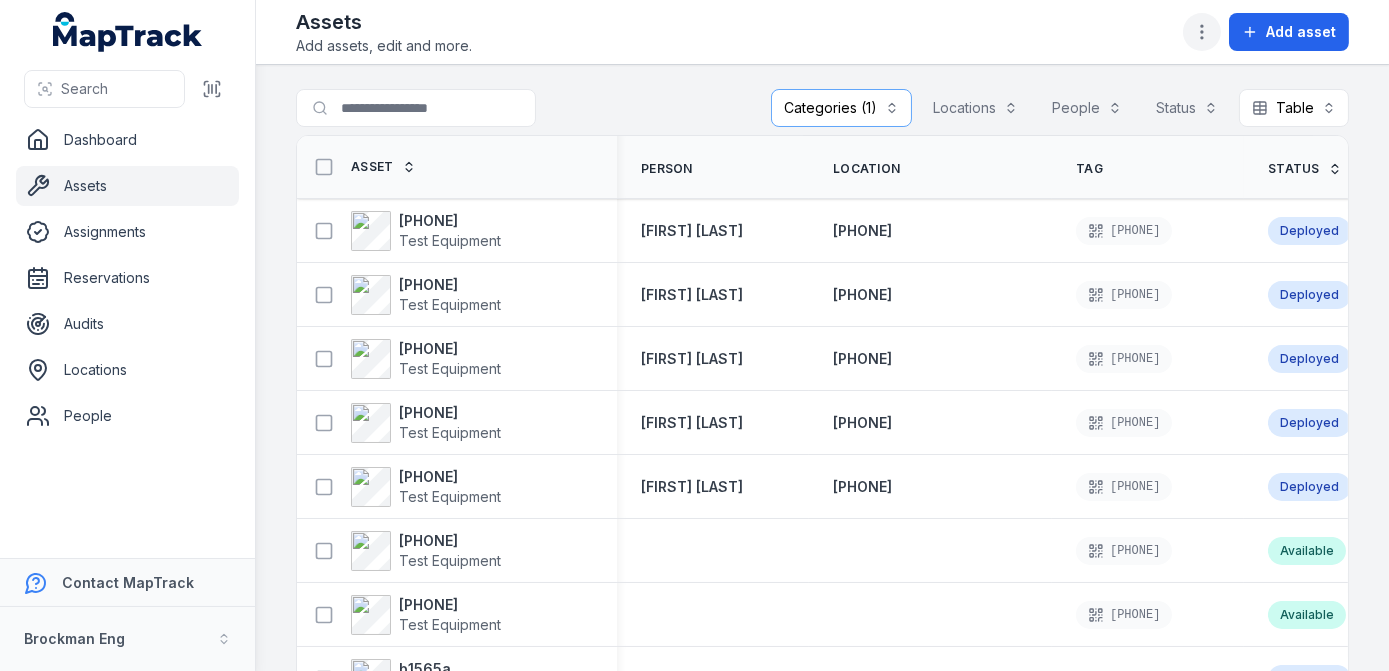 click 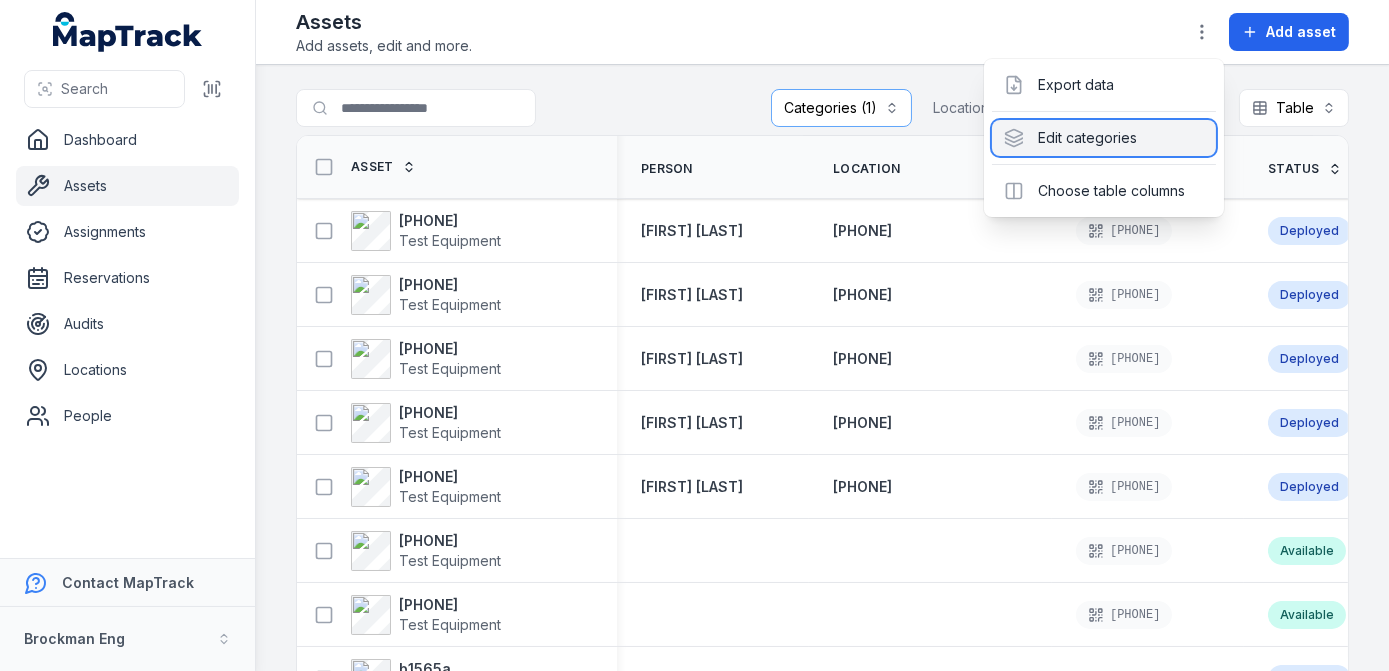 click on "Edit categories" at bounding box center (1104, 138) 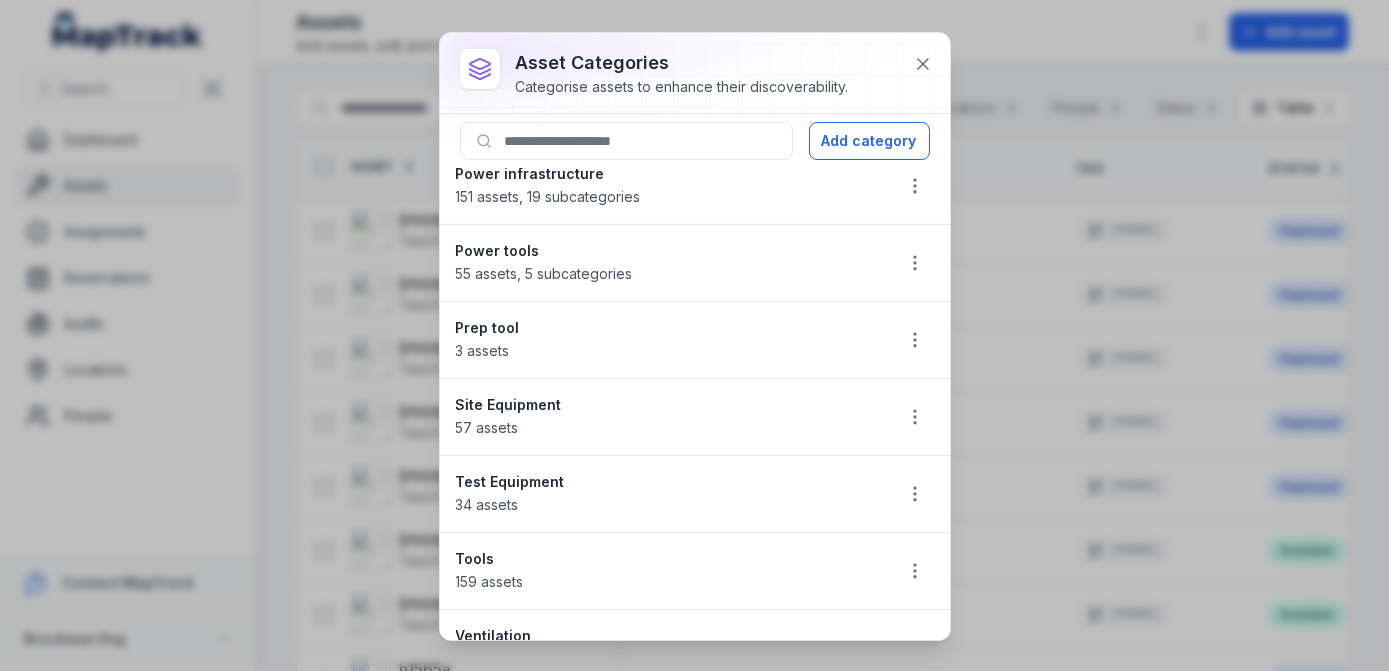 scroll, scrollTop: 901, scrollLeft: 0, axis: vertical 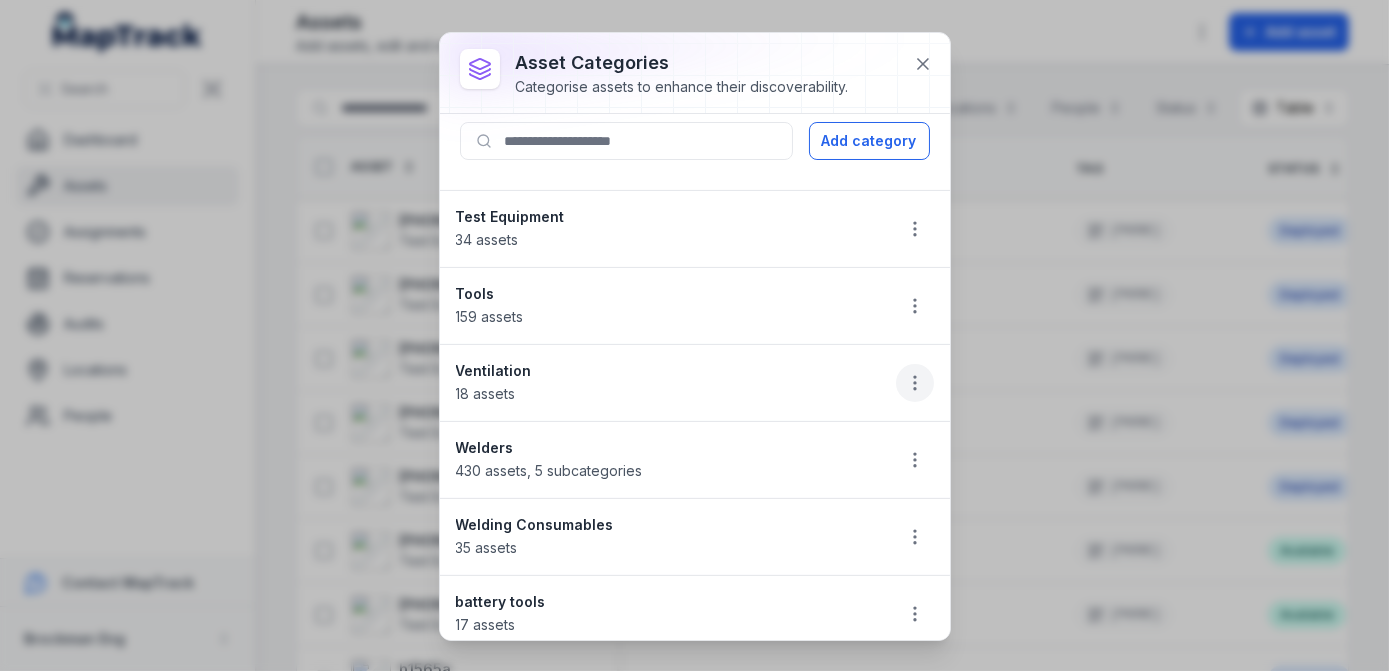 click at bounding box center (915, 383) 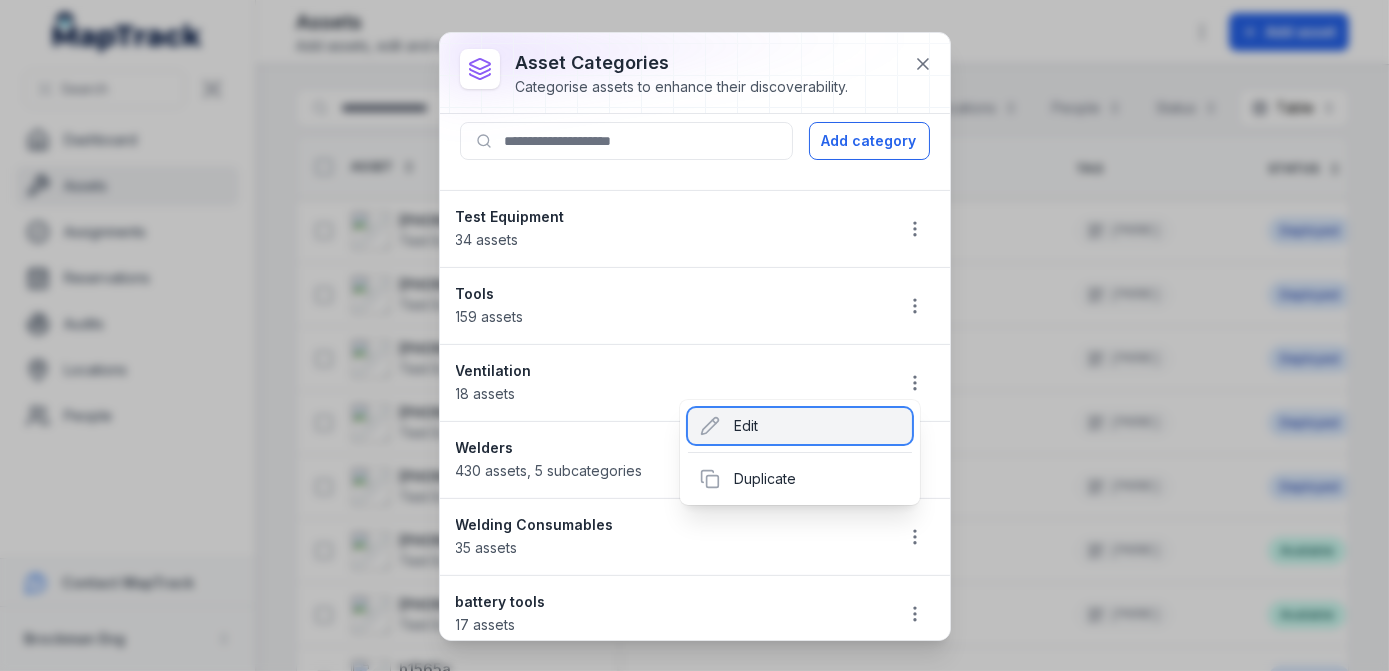 click on "Edit" at bounding box center (800, 426) 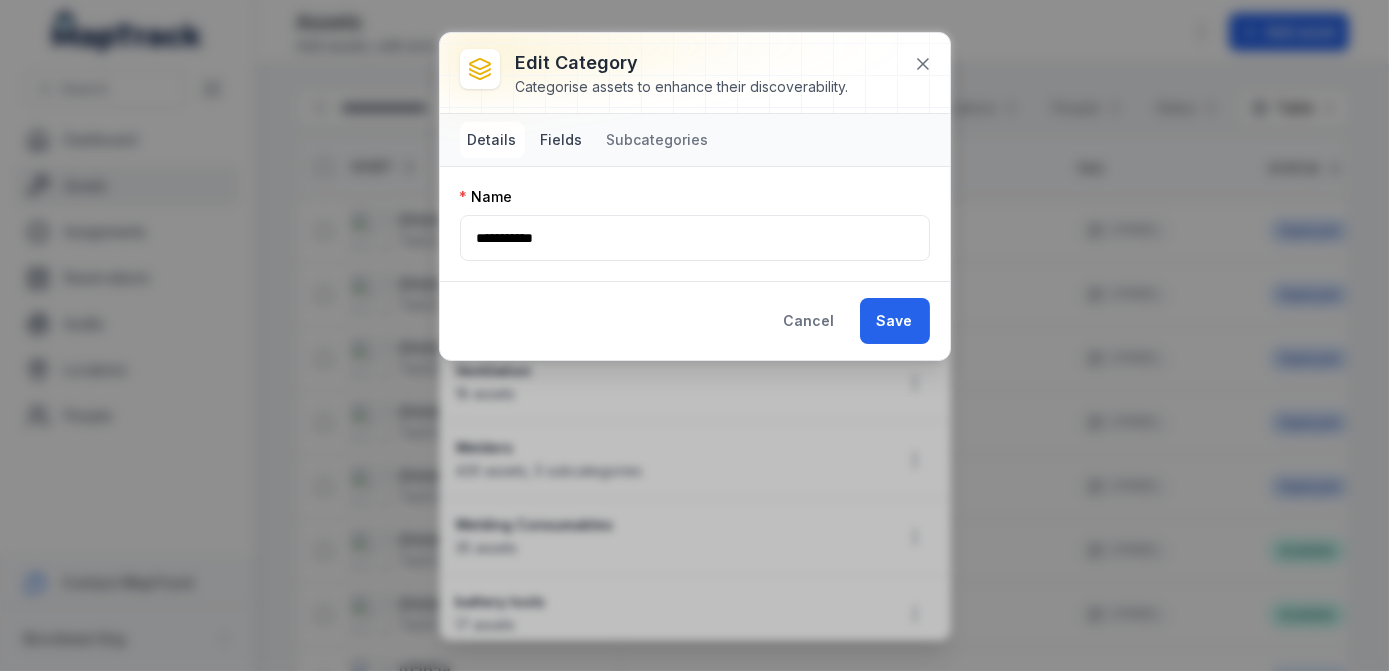 click on "Fields" at bounding box center (562, 140) 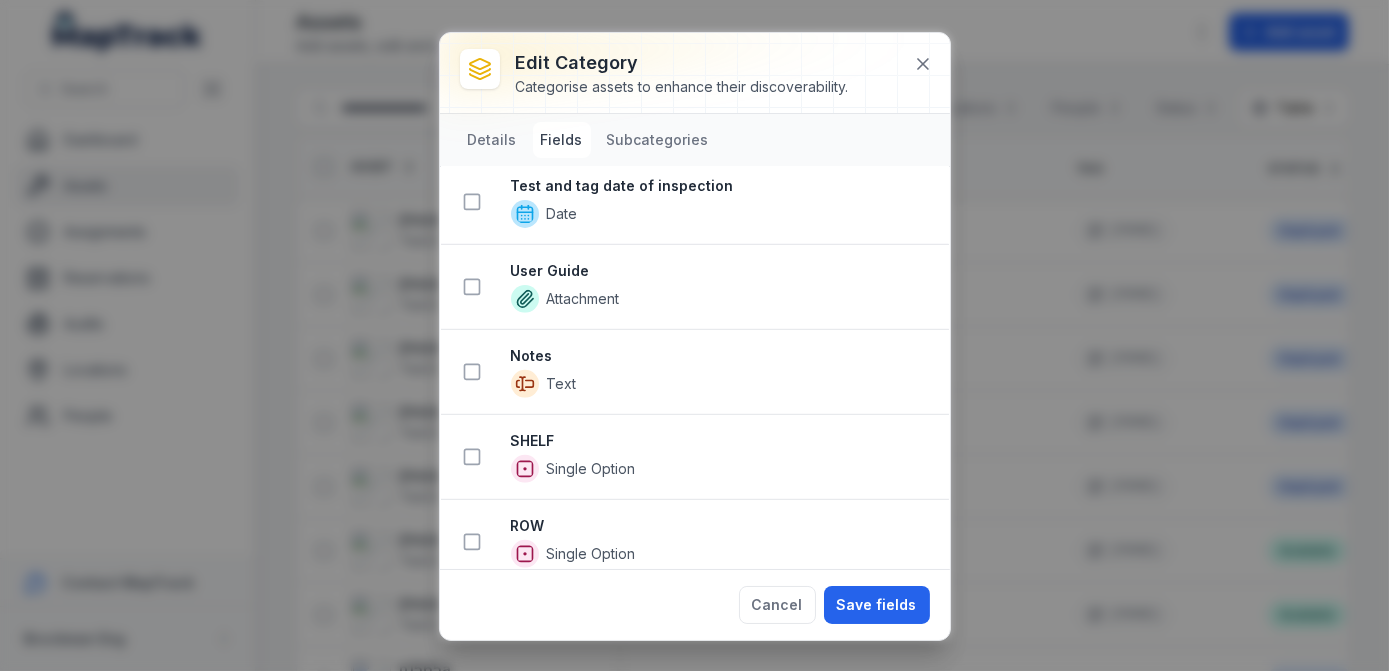 scroll, scrollTop: 1818, scrollLeft: 0, axis: vertical 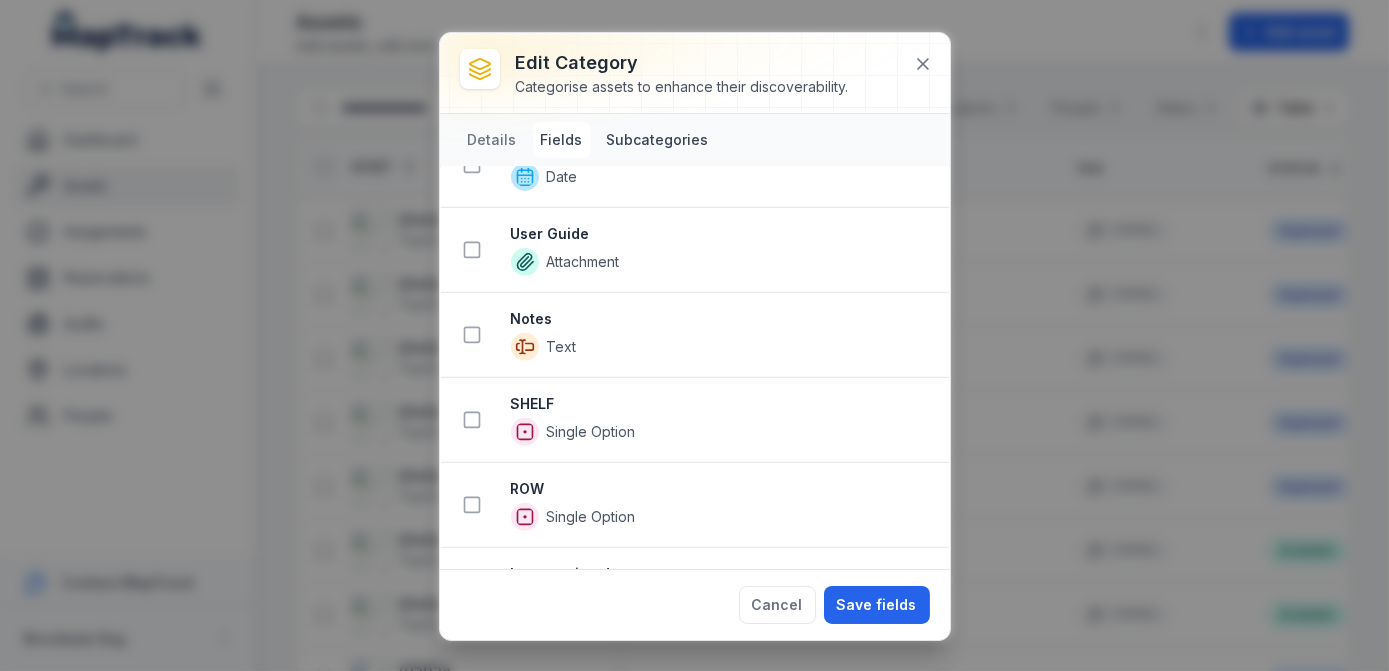 click on "Subcategories" at bounding box center (658, 140) 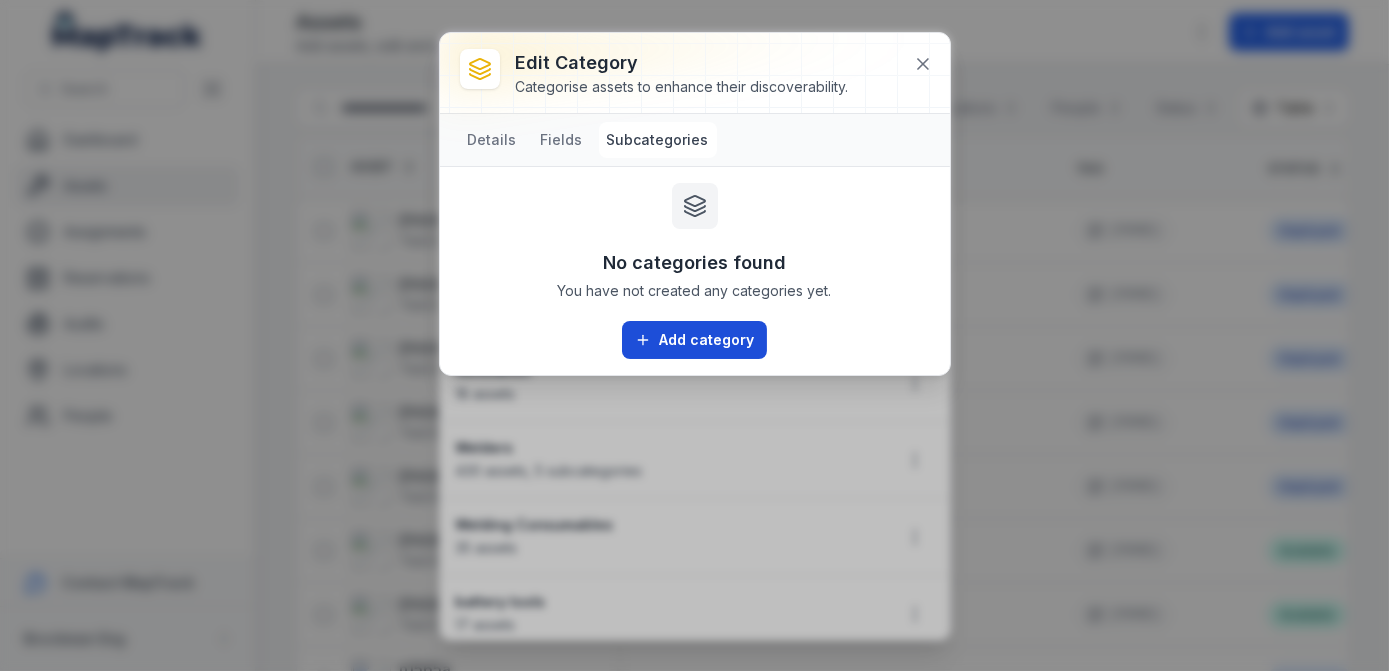 click on "Add category" at bounding box center (694, 340) 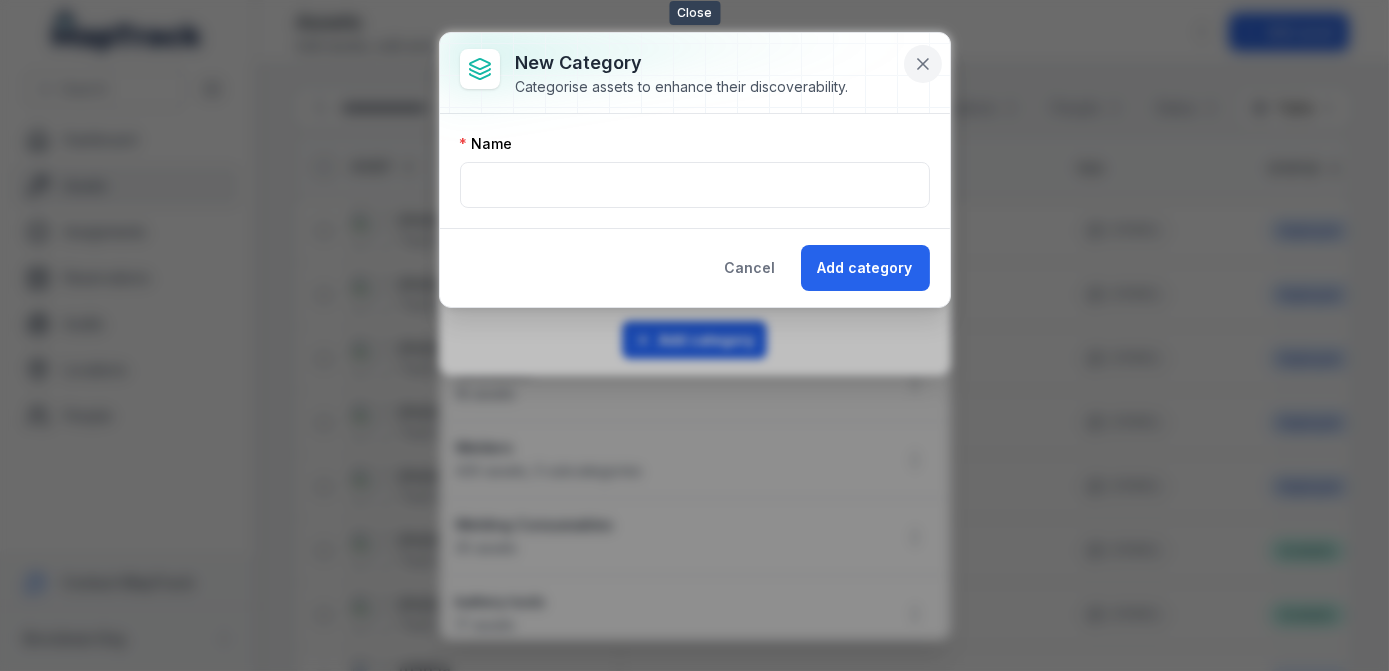 click at bounding box center (923, 64) 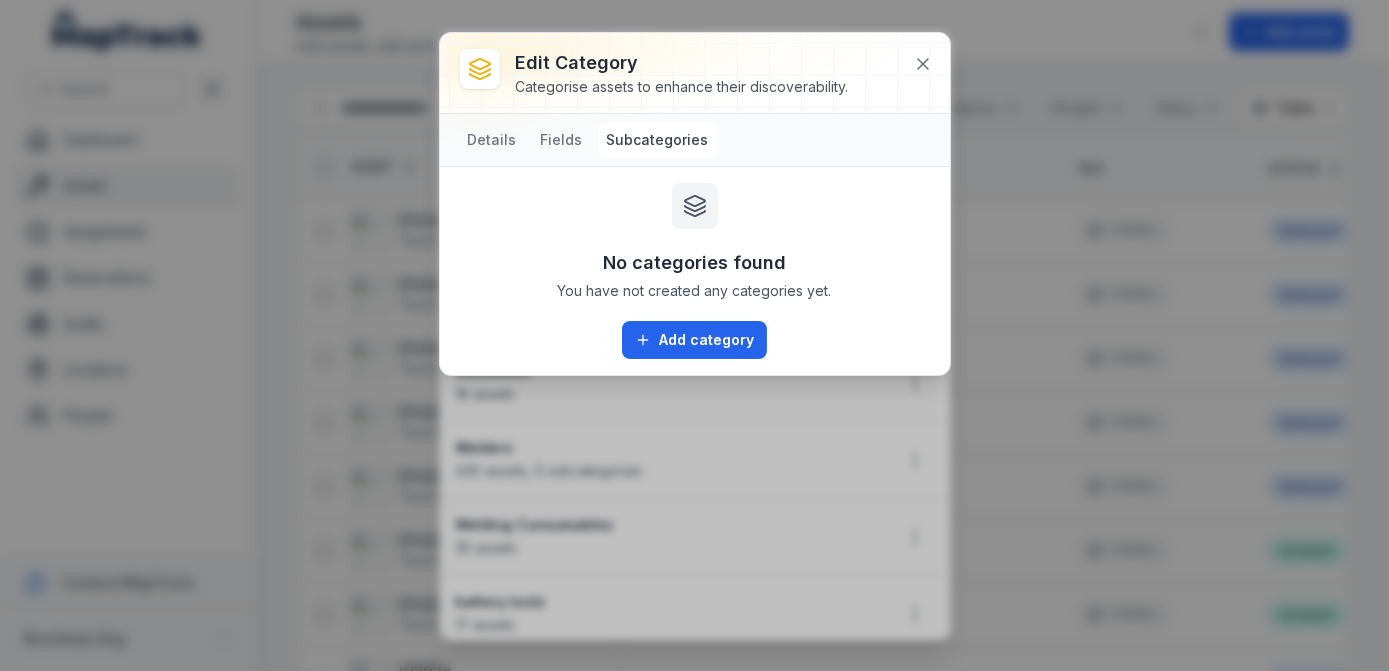 drag, startPoint x: 563, startPoint y: 133, endPoint x: 565, endPoint y: 119, distance: 14.142136 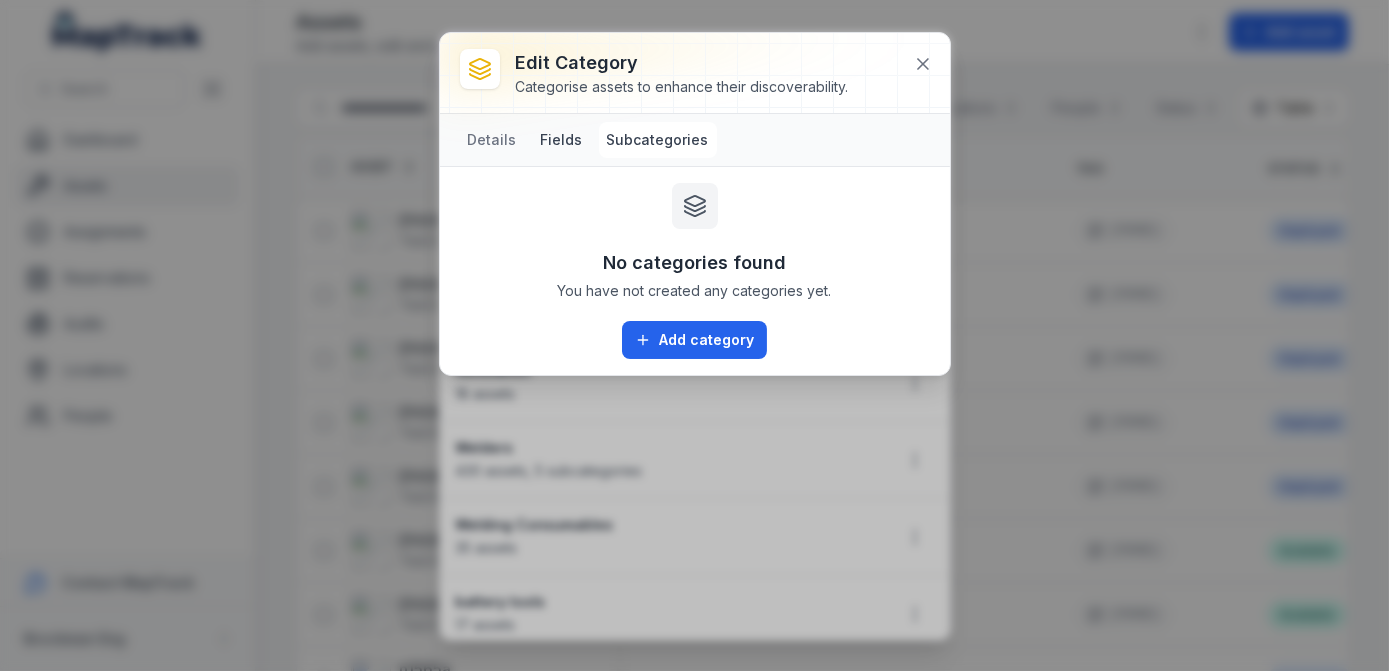 click on "Fields" at bounding box center [562, 140] 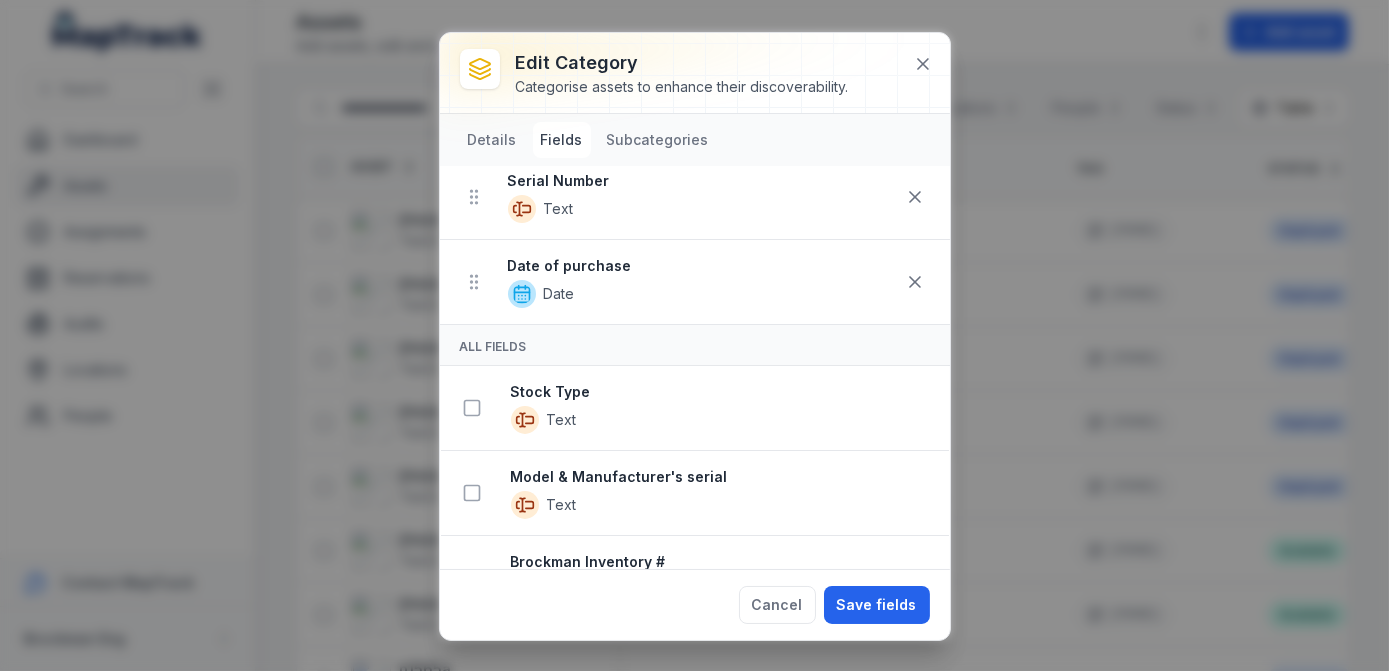 scroll, scrollTop: 0, scrollLeft: 0, axis: both 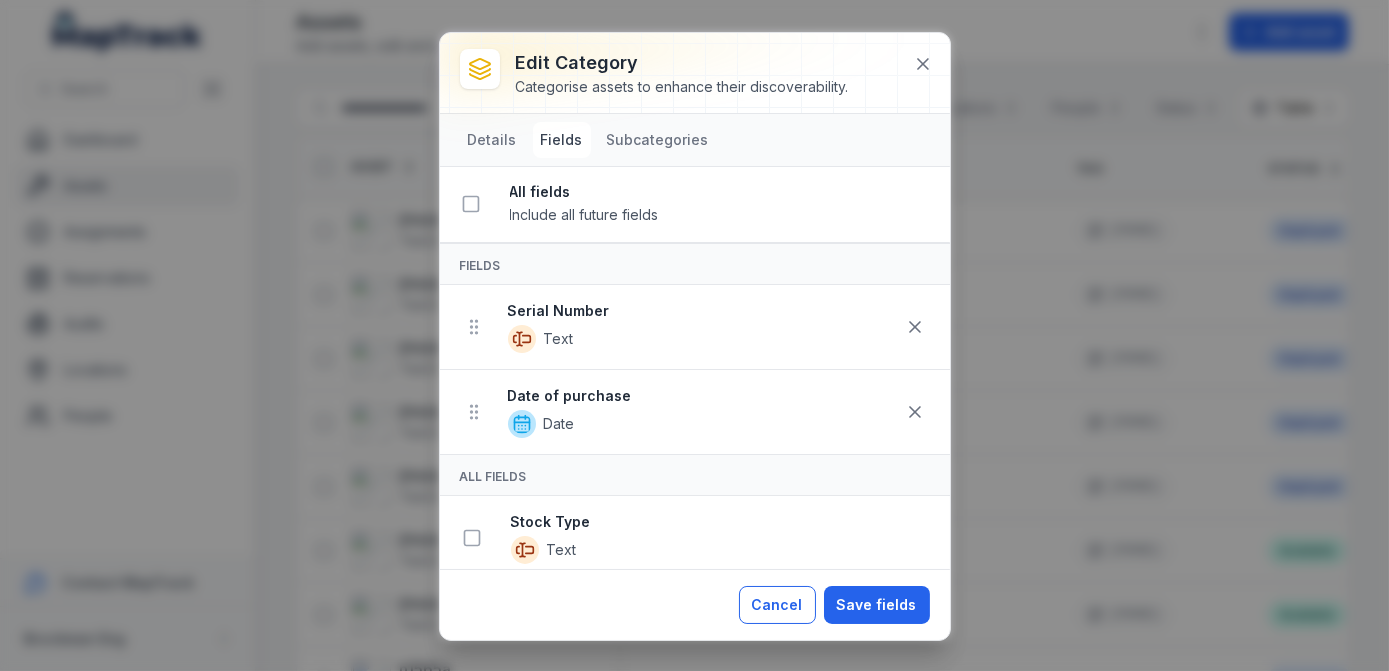 click on "Cancel" at bounding box center (777, 605) 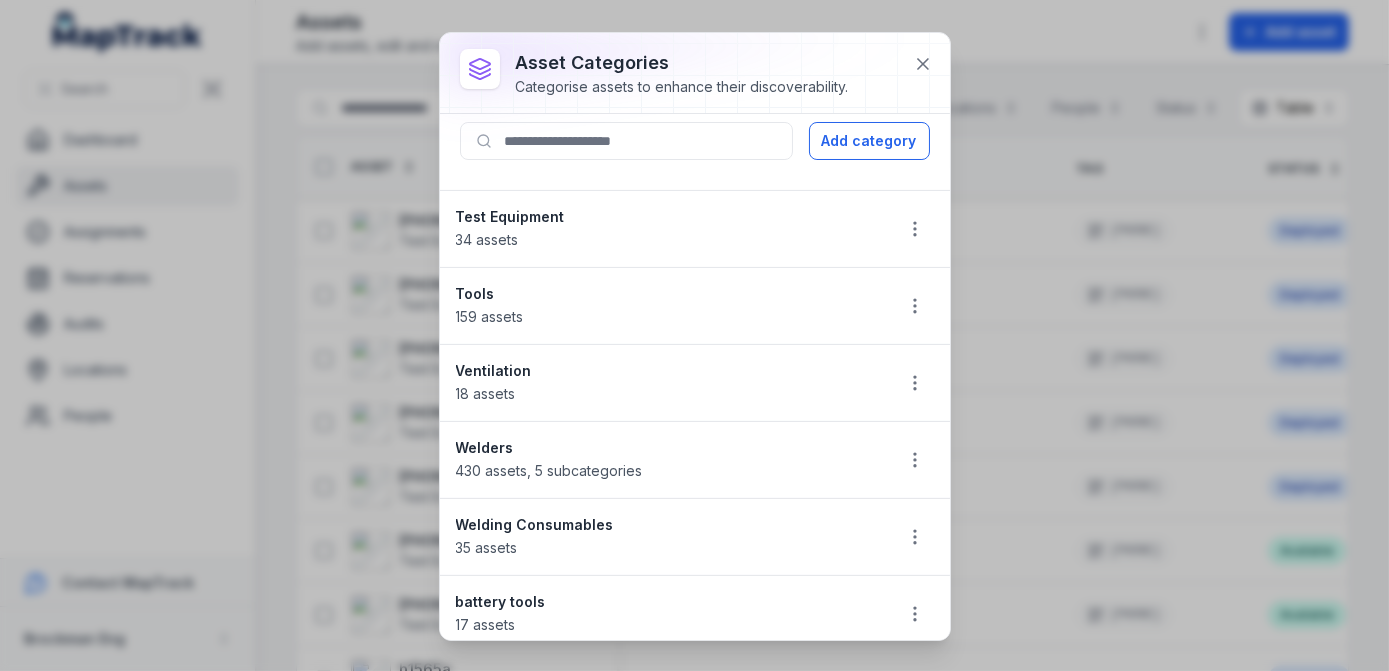 click on "Welders 430 assets , 5 subcategories" at bounding box center (666, 460) 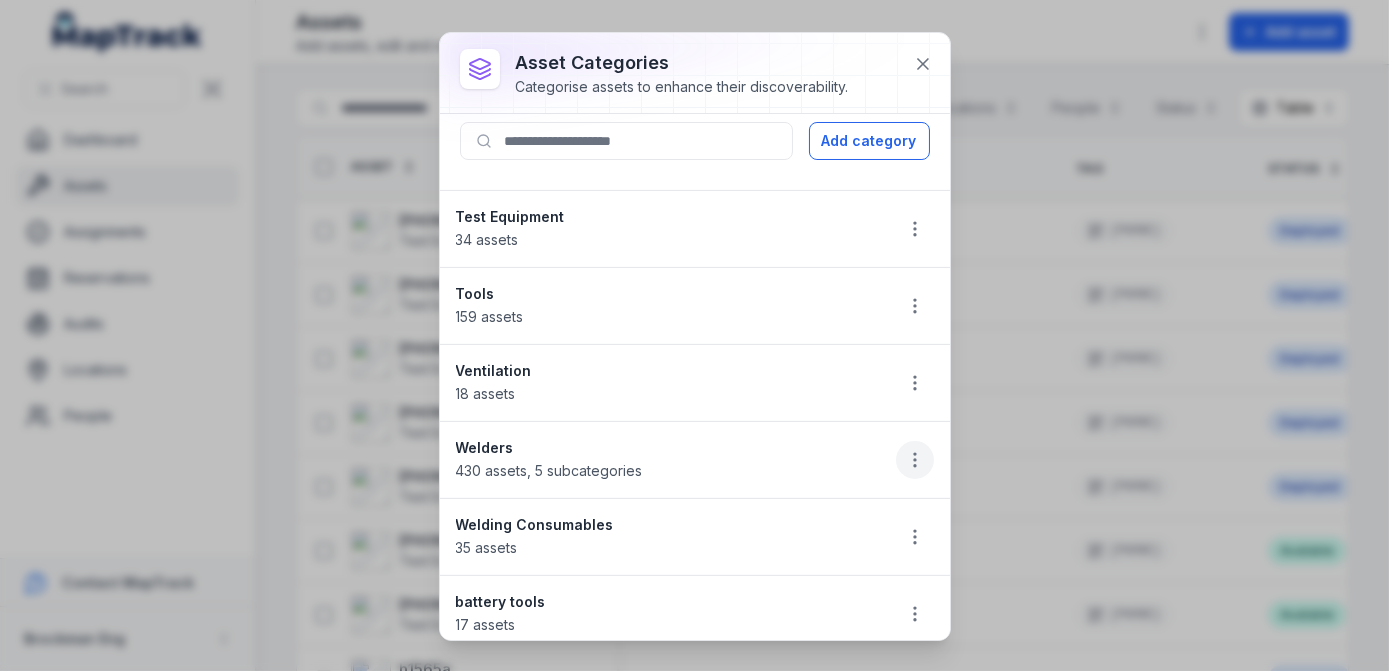 click 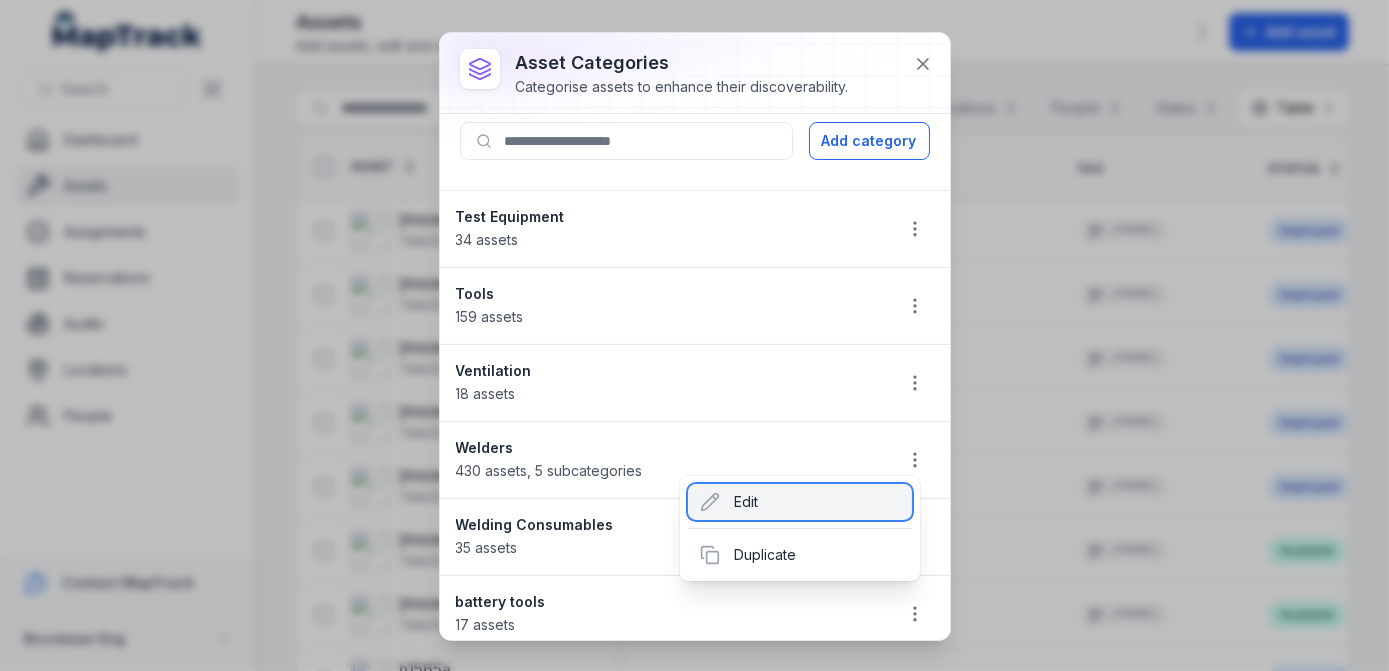 click on "Edit" at bounding box center (800, 502) 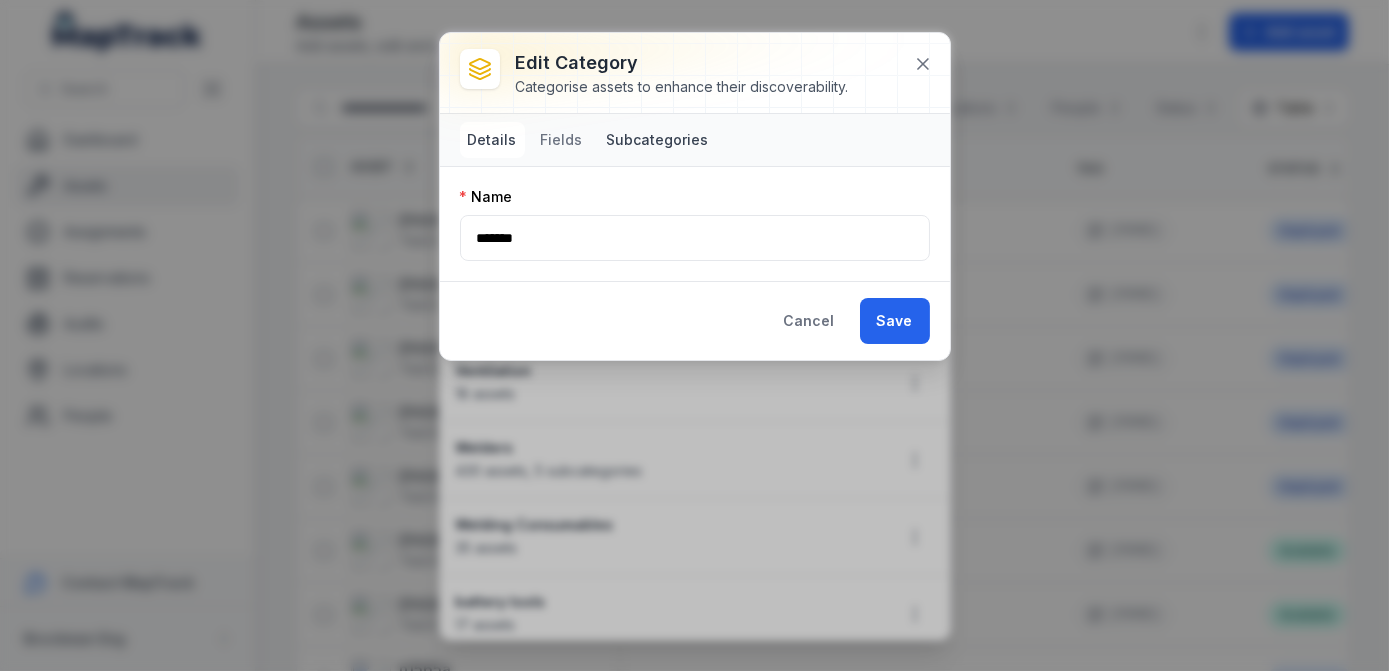 click on "Subcategories" at bounding box center (658, 140) 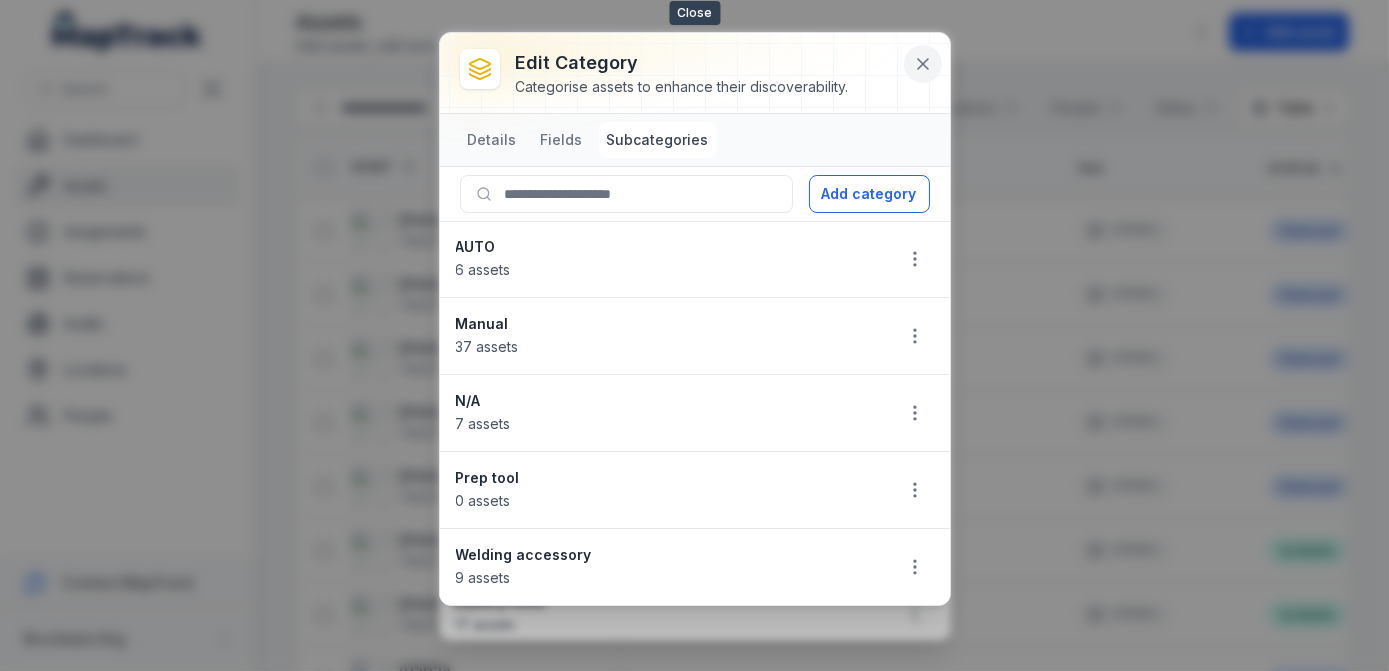 click at bounding box center [923, 64] 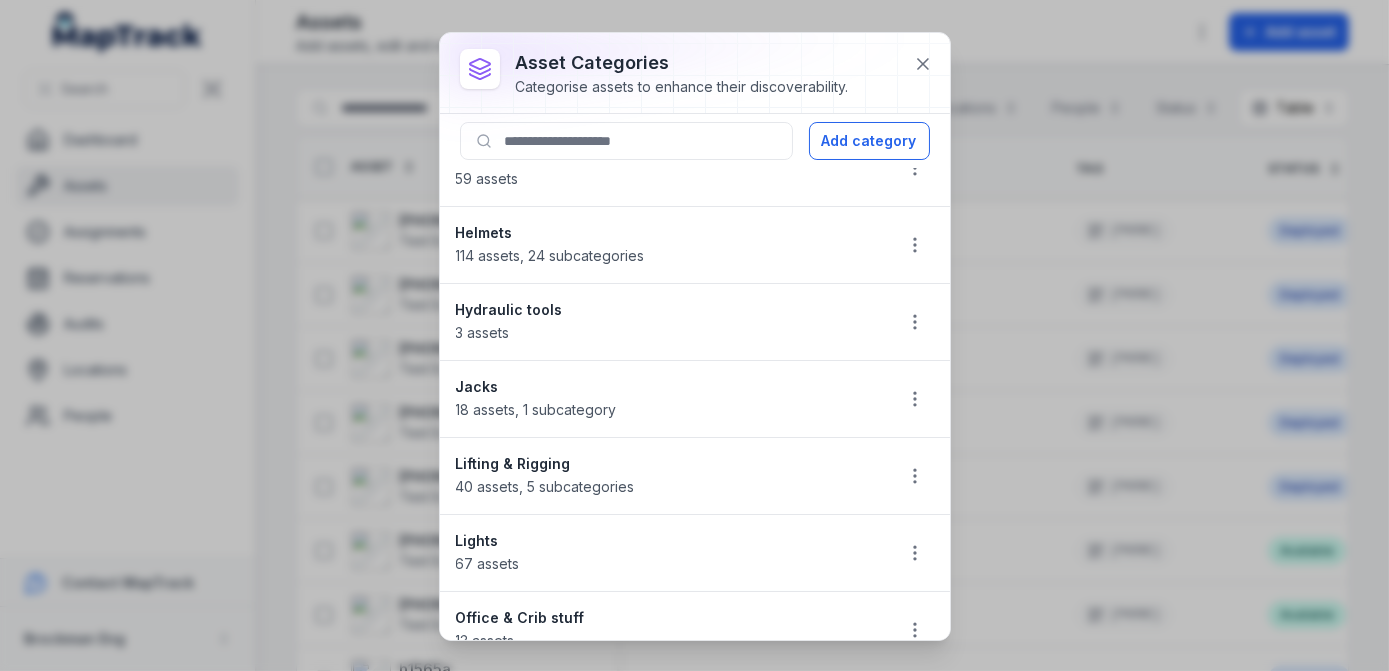 scroll, scrollTop: 0, scrollLeft: 0, axis: both 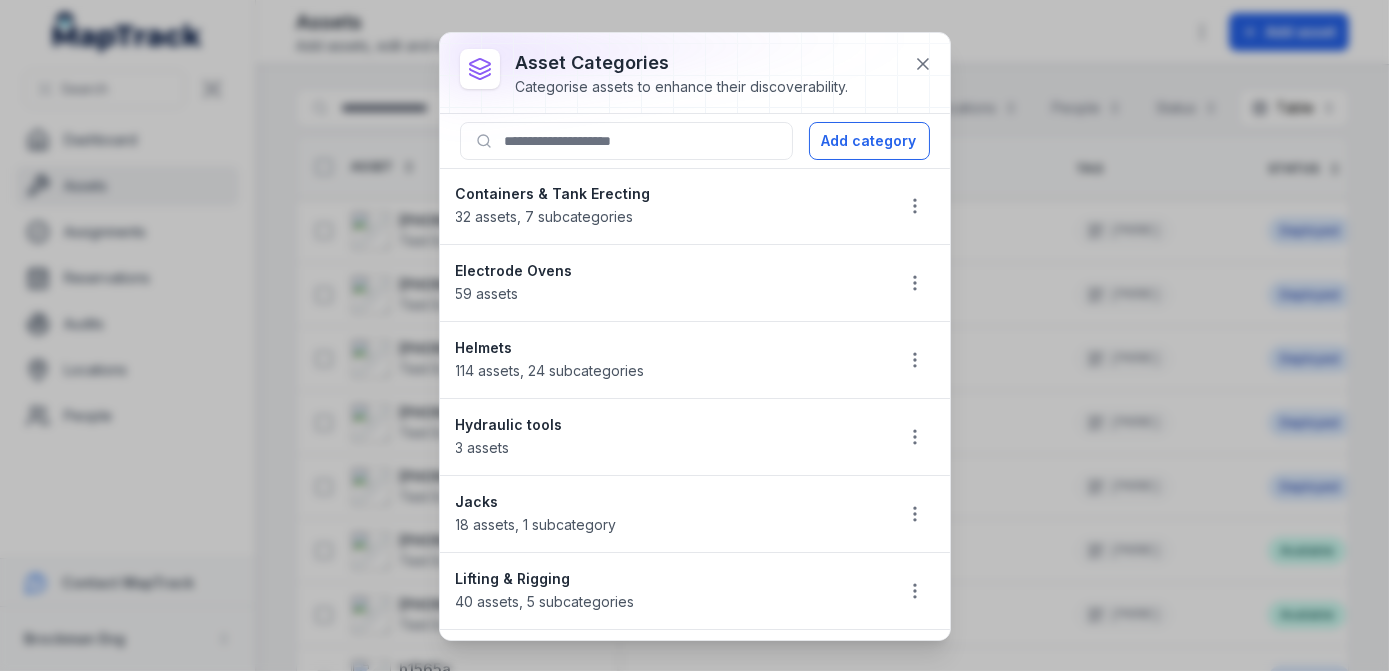 type 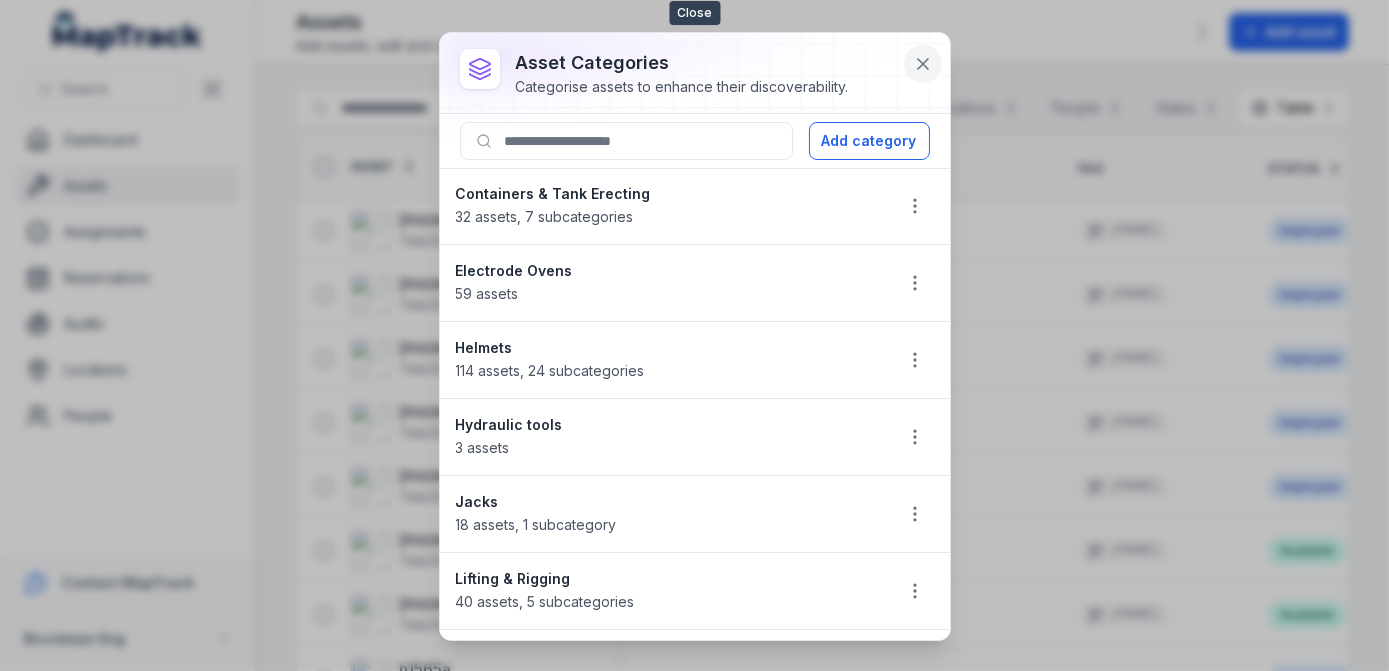 click at bounding box center [923, 64] 